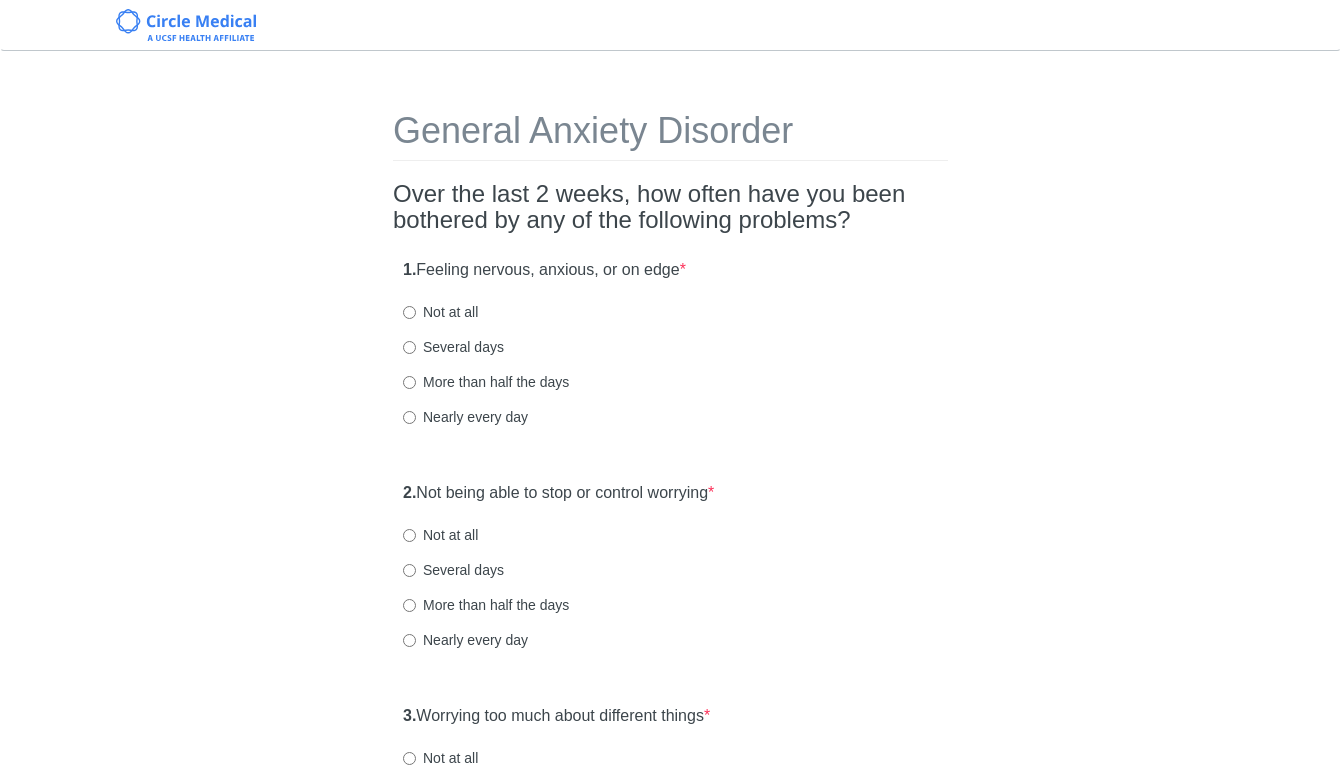 scroll, scrollTop: 0, scrollLeft: 0, axis: both 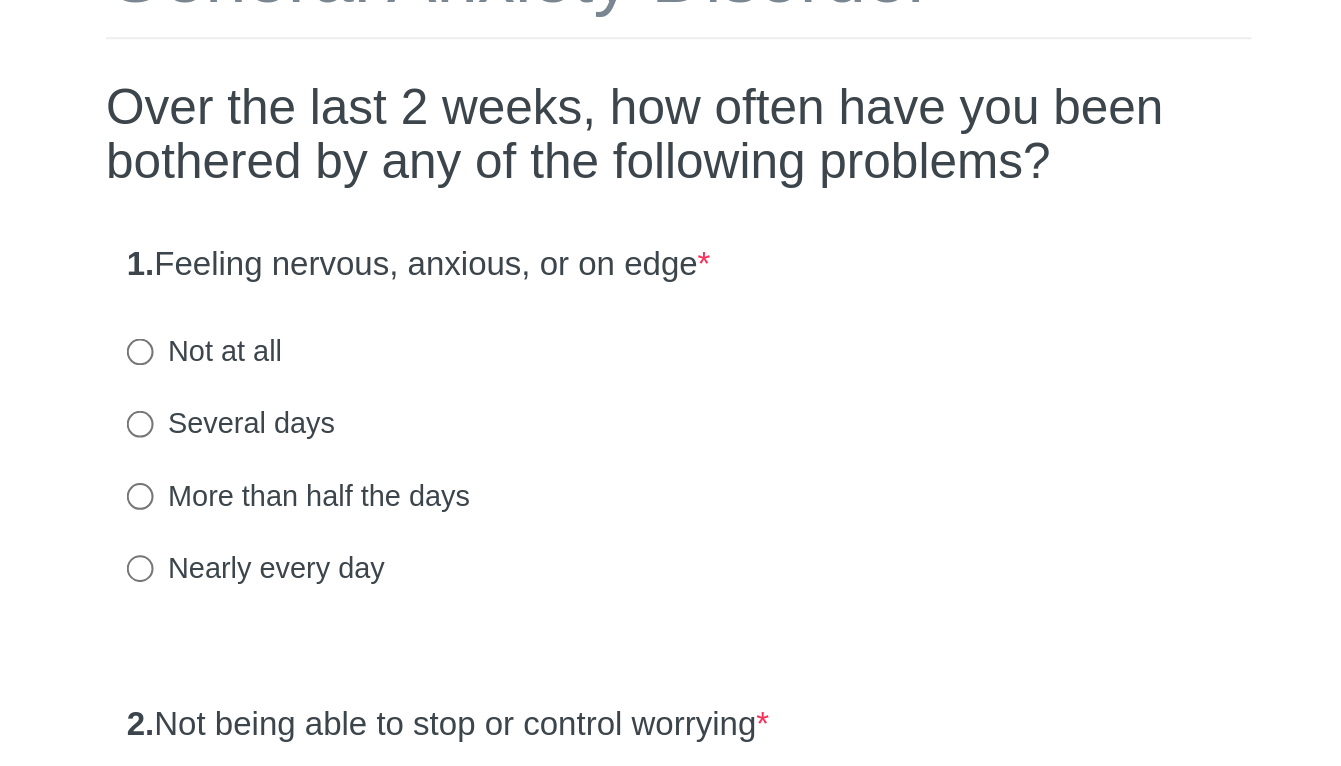click on "More than half the days" at bounding box center [486, 382] 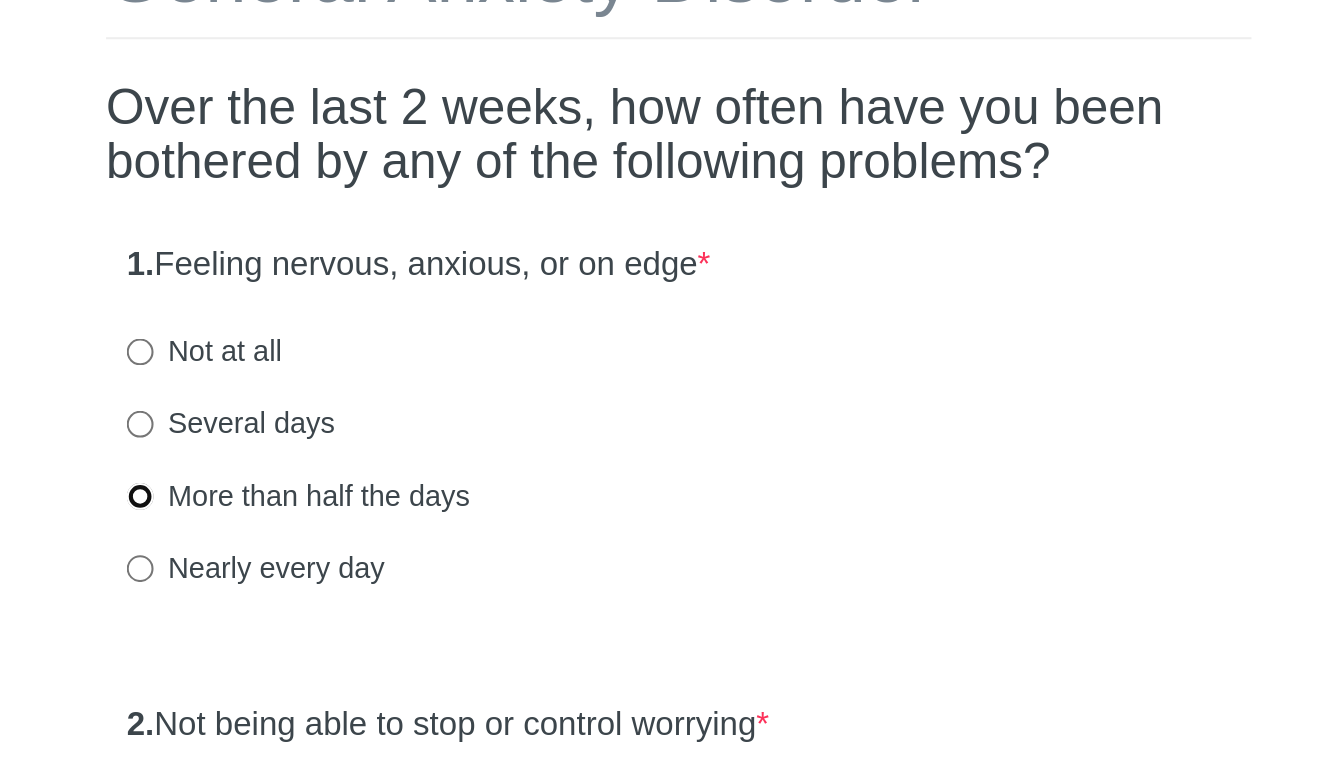 click on "More than half the days" at bounding box center (409, 382) 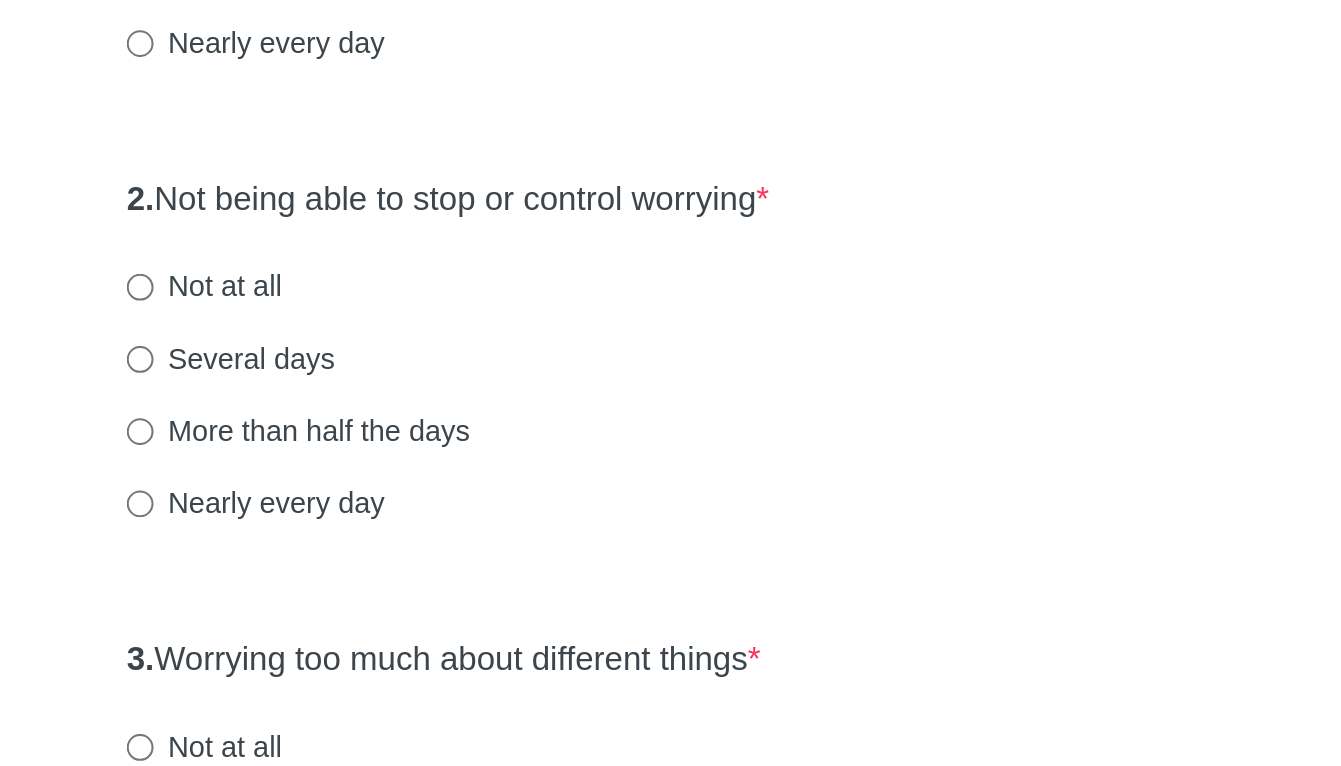 scroll, scrollTop: 3, scrollLeft: 0, axis: vertical 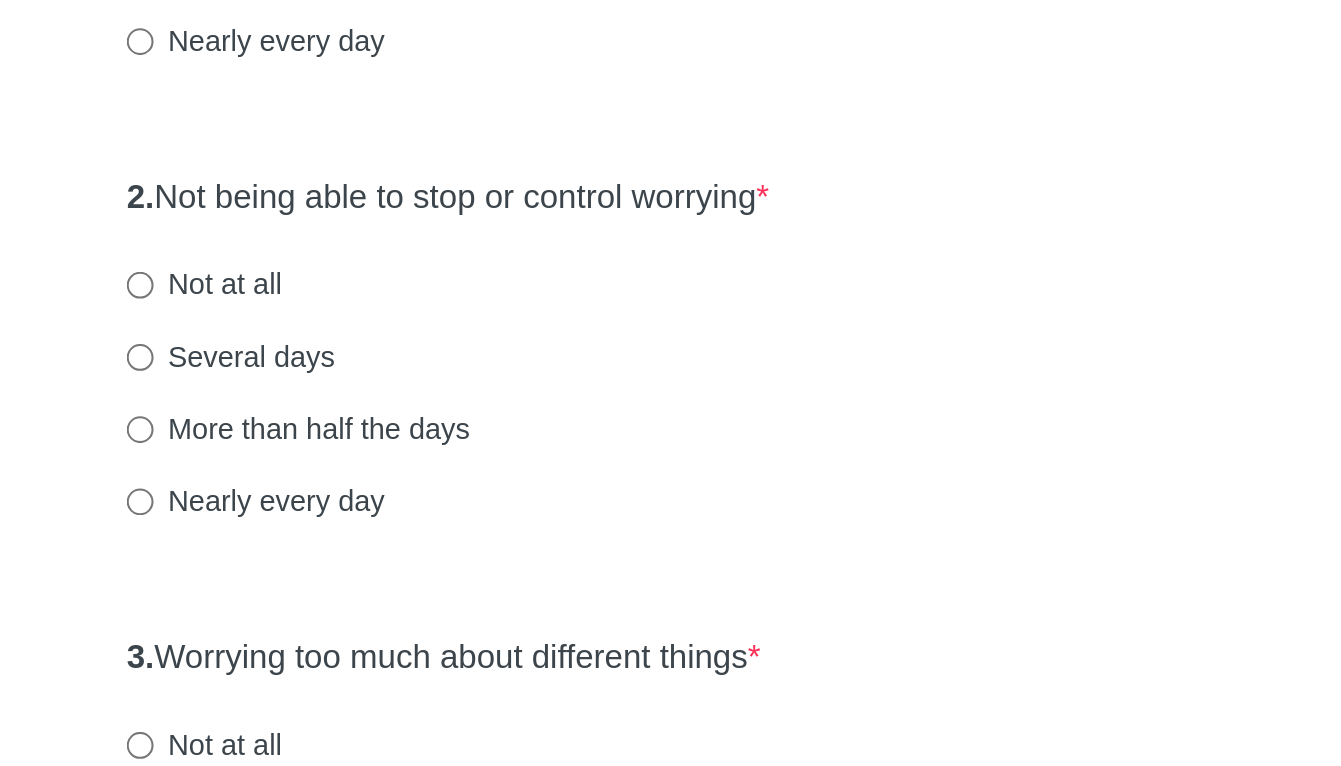 click on "Several days" at bounding box center (453, 567) 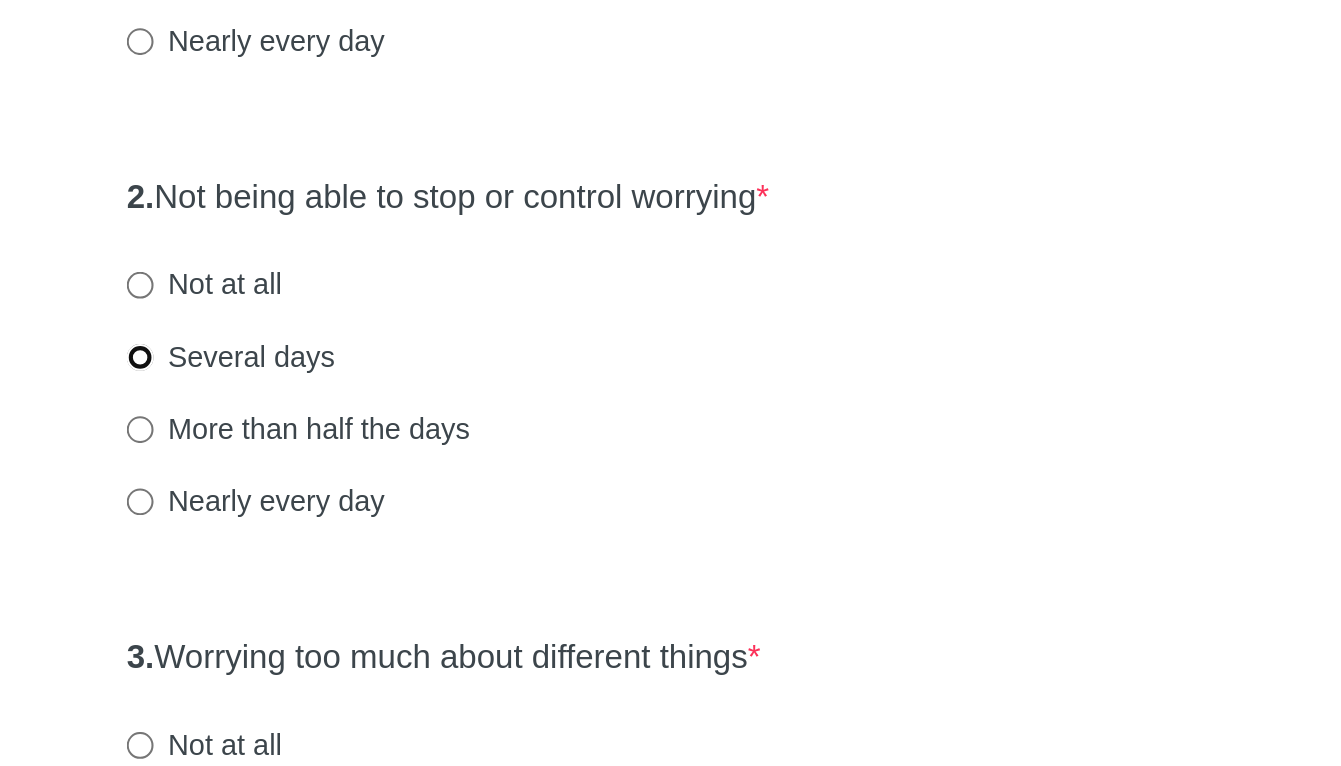 radio on "true" 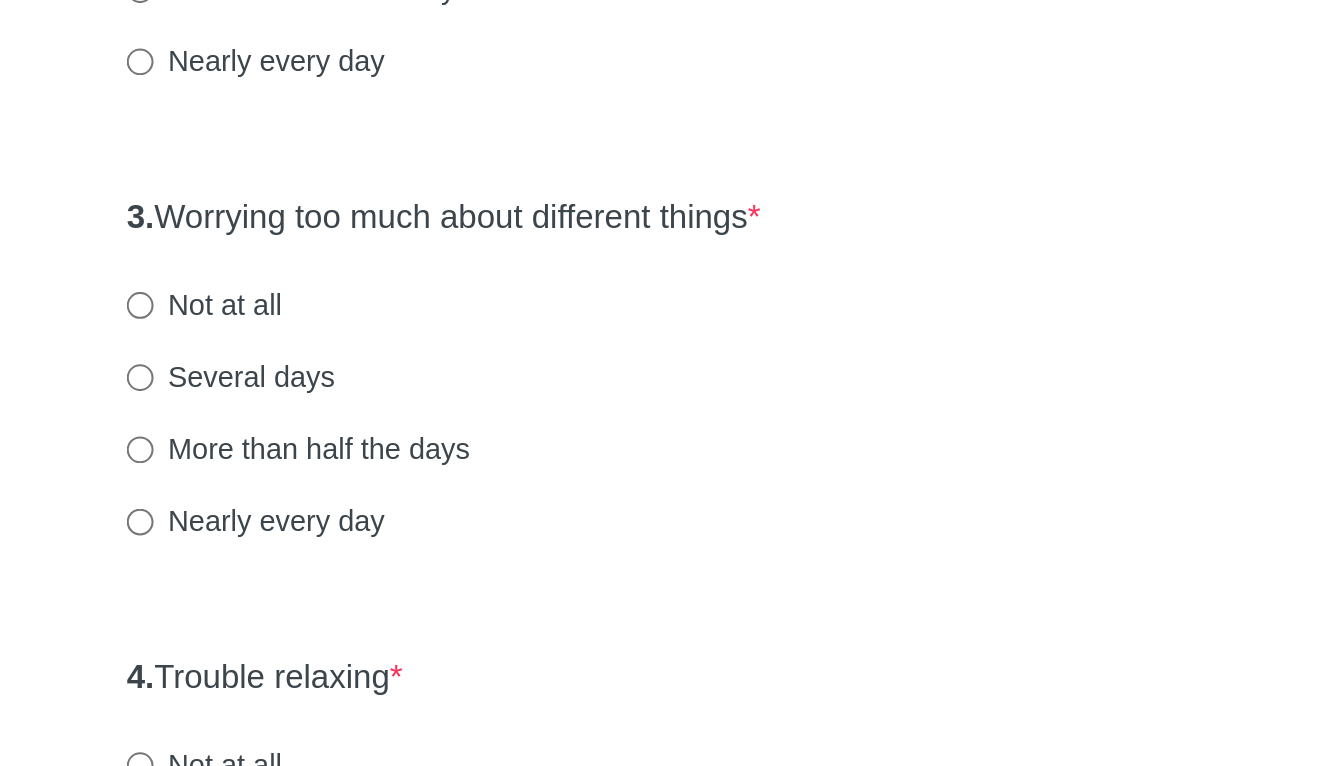 scroll, scrollTop: 220, scrollLeft: 0, axis: vertical 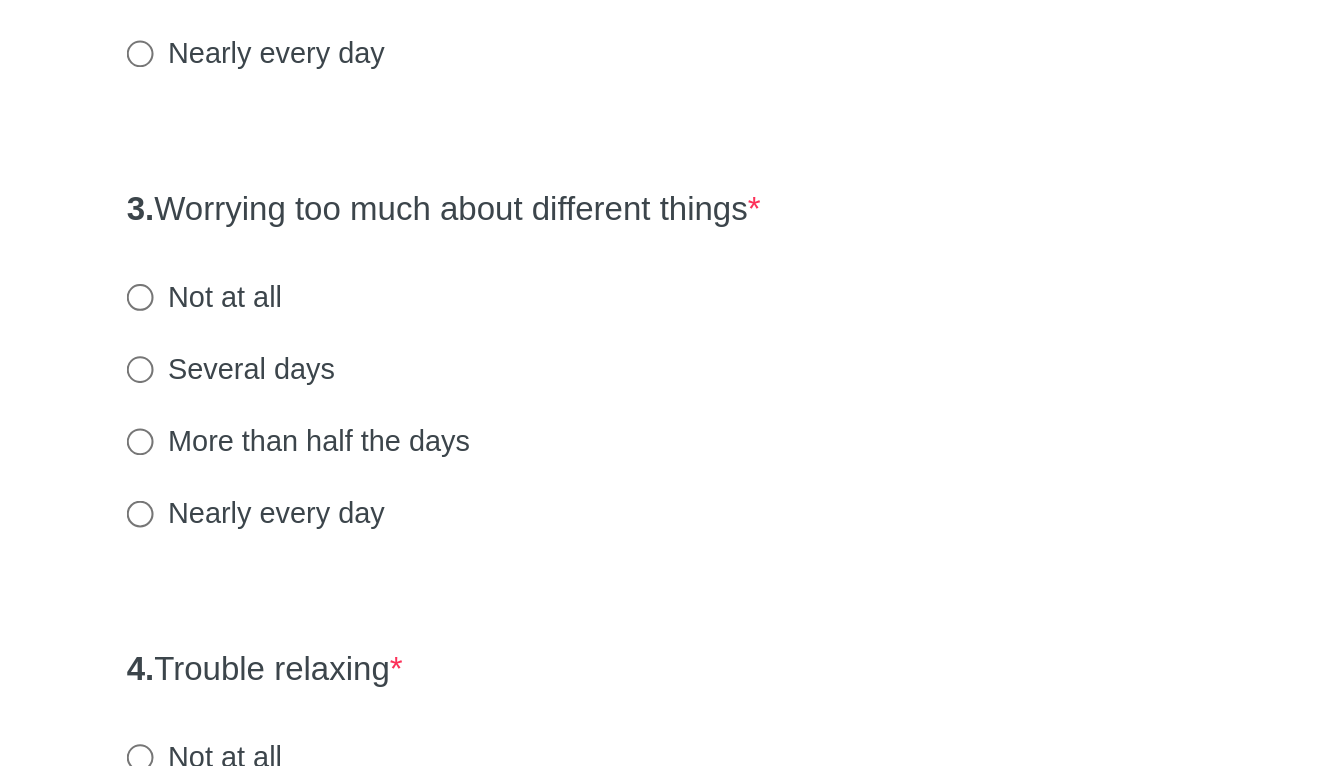 click on "Nearly every day" at bounding box center [465, 643] 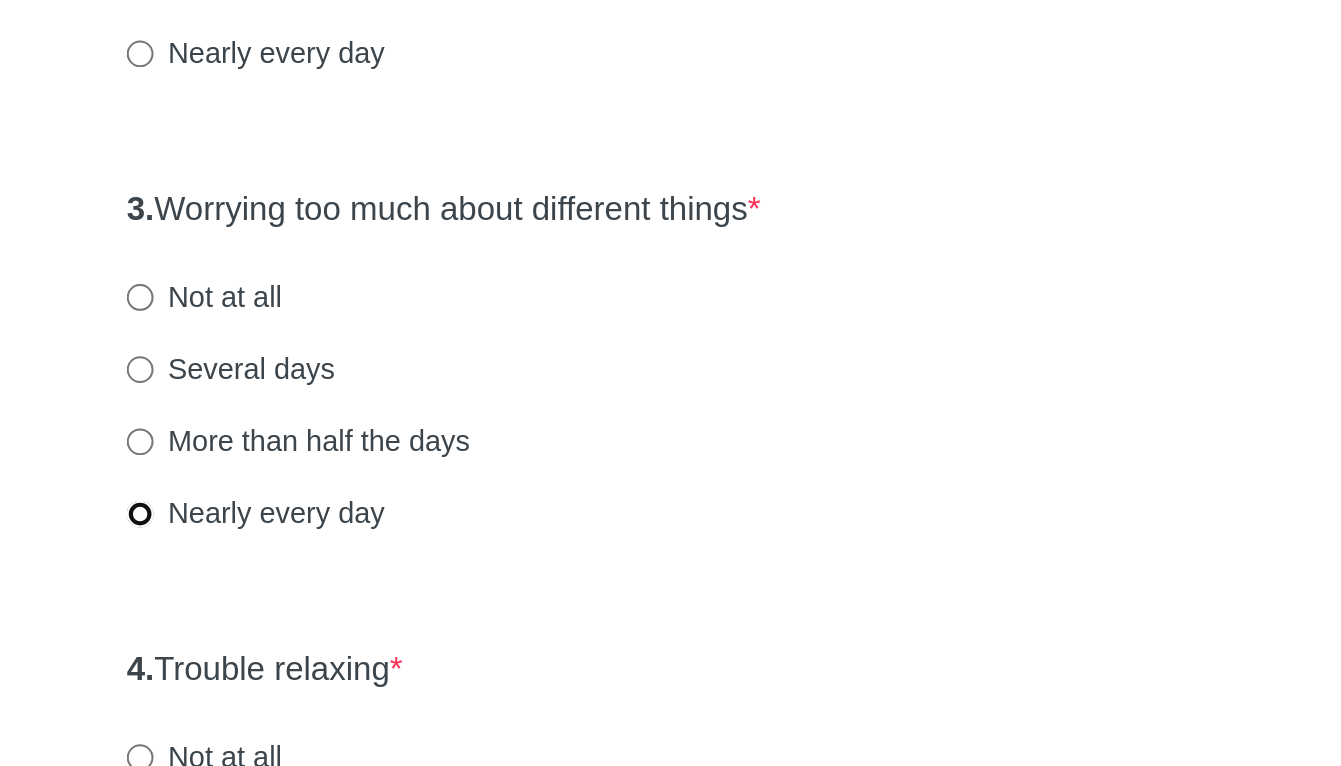 click on "Nearly every day" at bounding box center (409, 643) 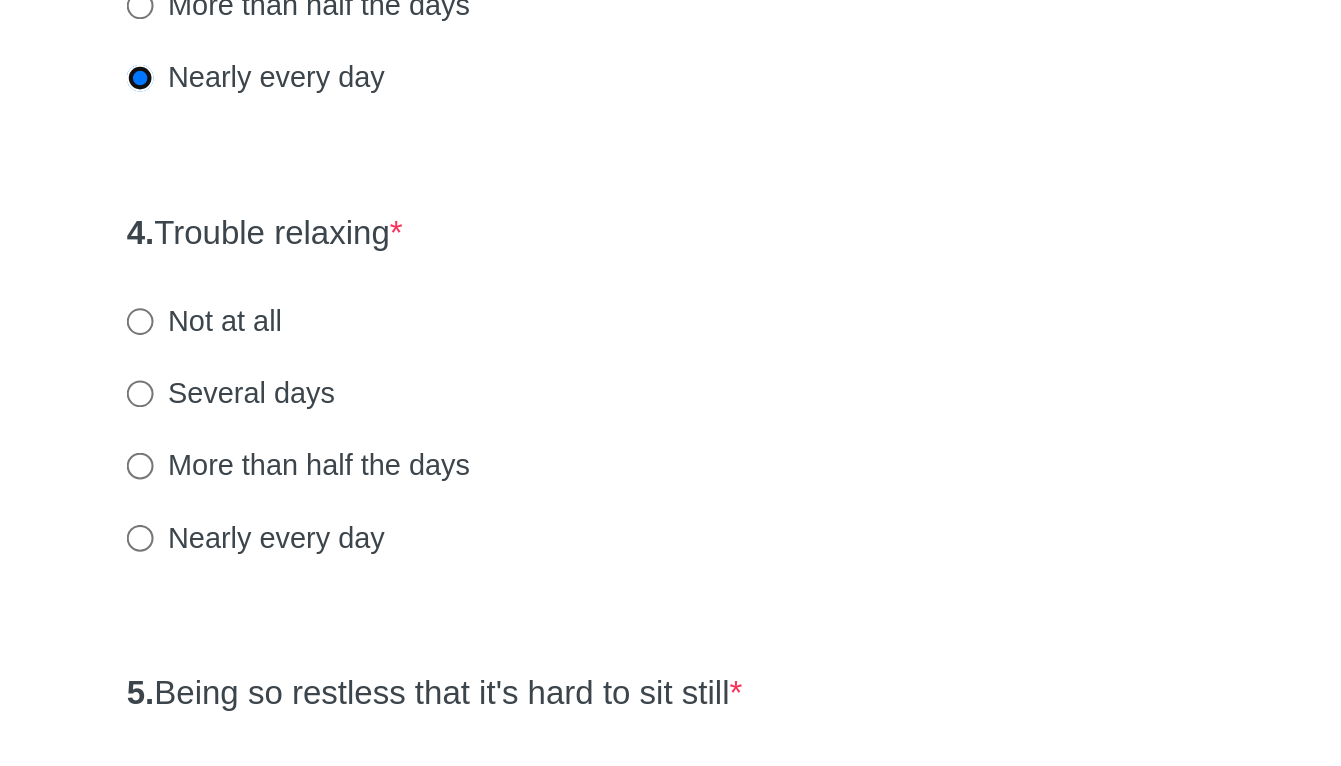 scroll, scrollTop: 439, scrollLeft: 0, axis: vertical 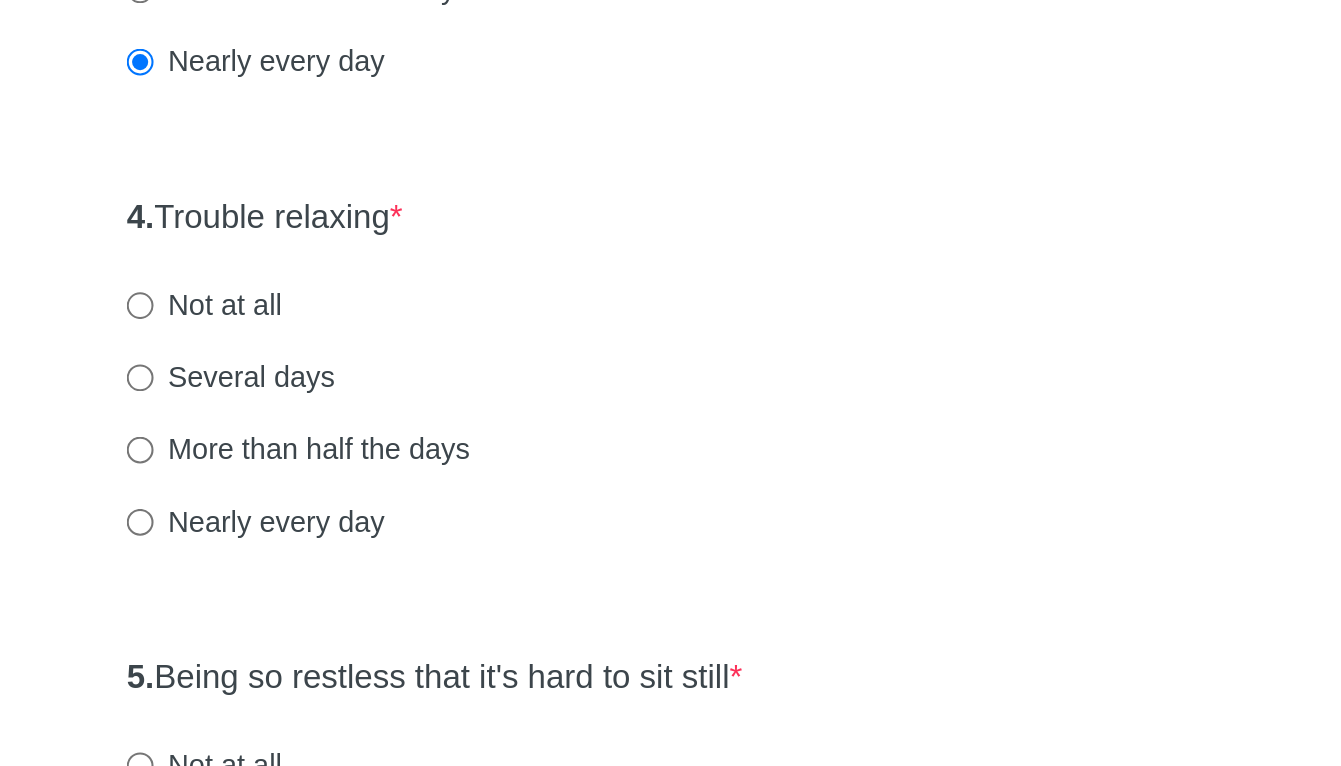 click on "Not at all" at bounding box center [440, 542] 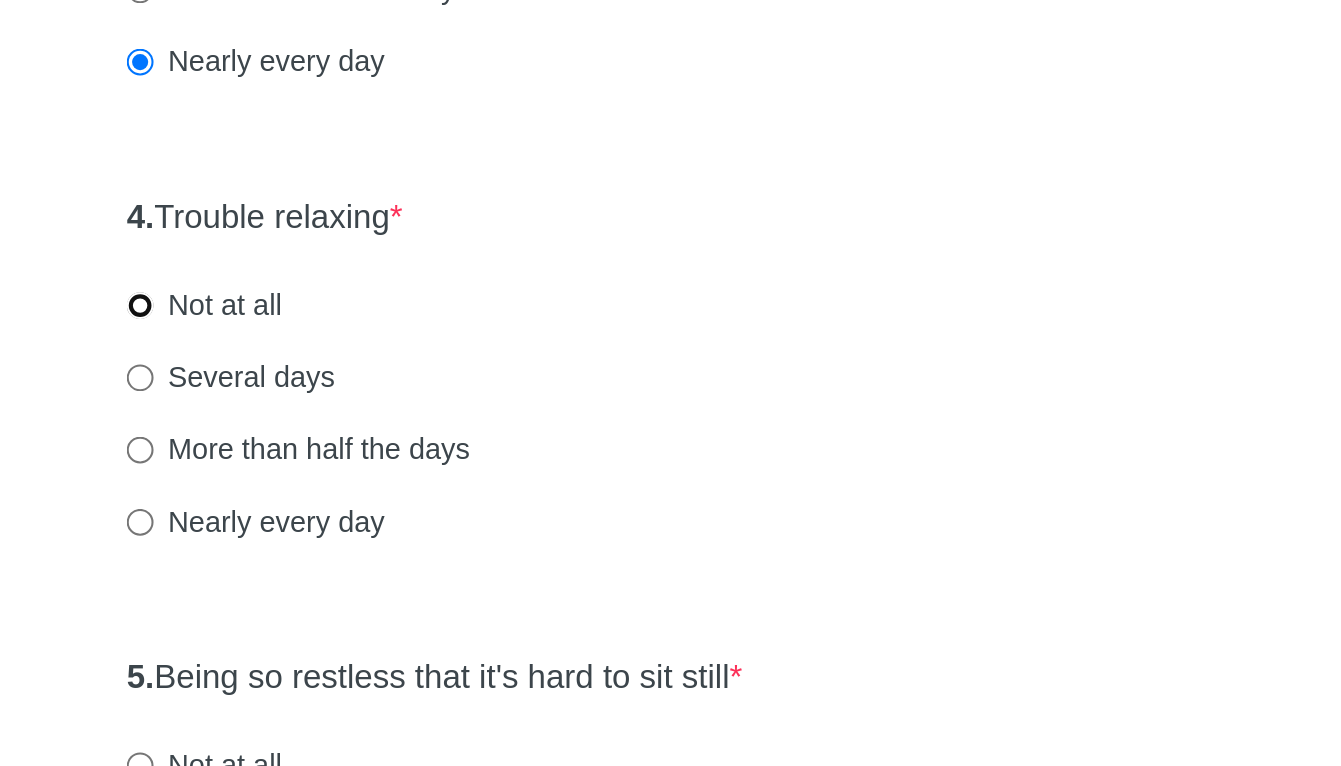 radio on "true" 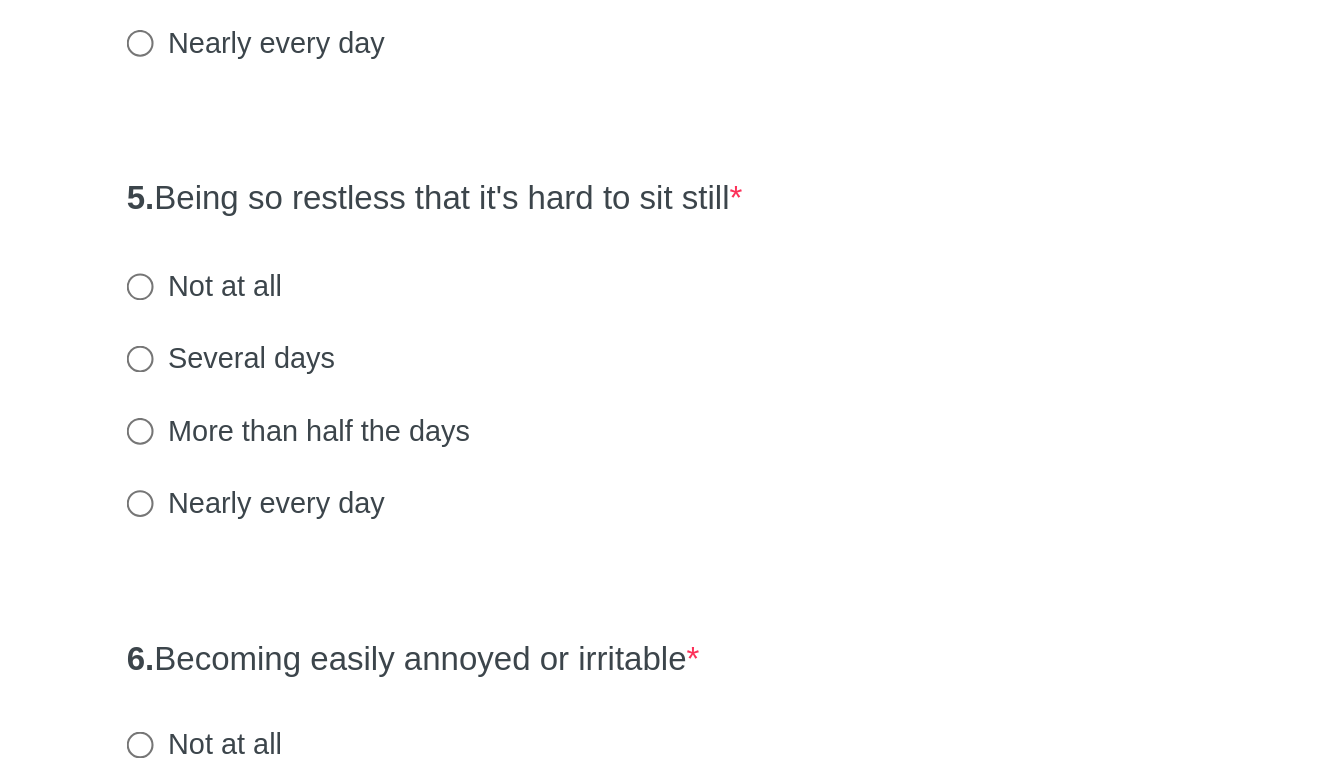 scroll, scrollTop: 672, scrollLeft: 0, axis: vertical 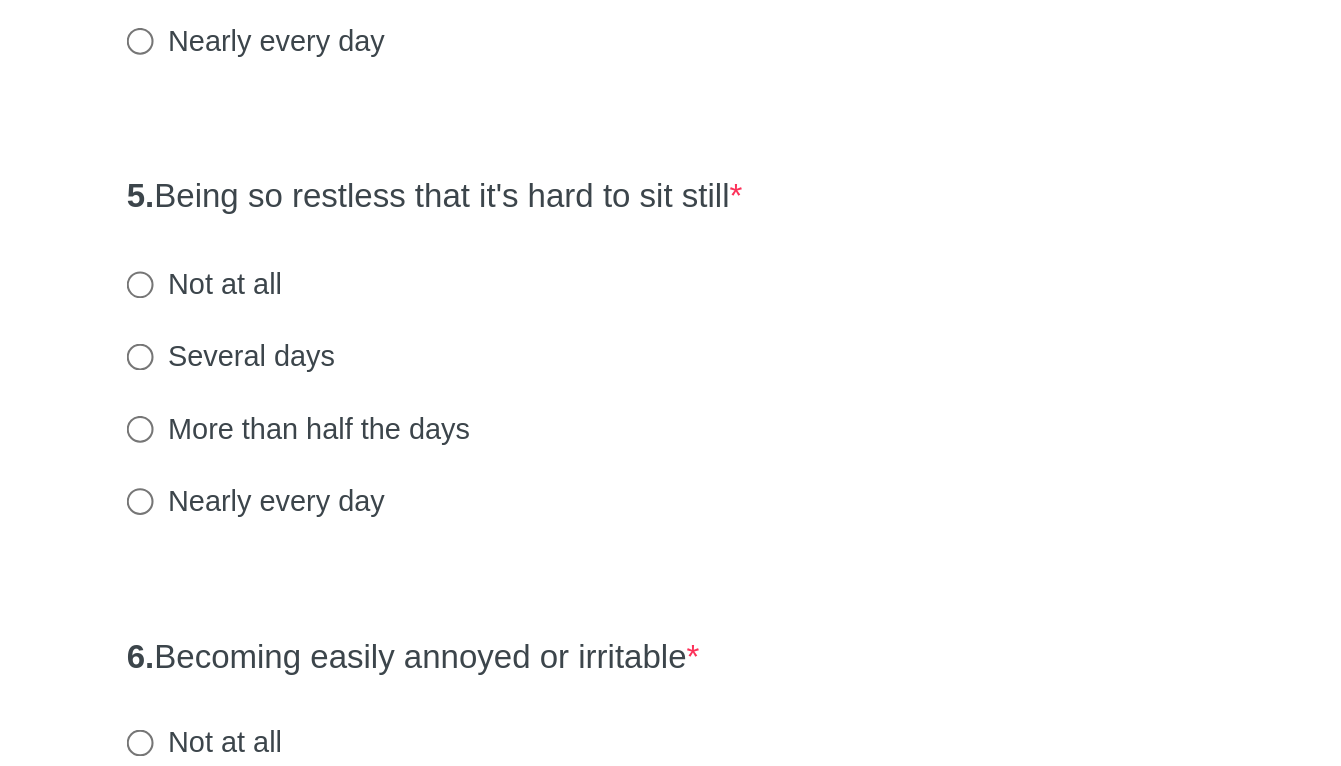 click on "Nearly every day" at bounding box center [465, 637] 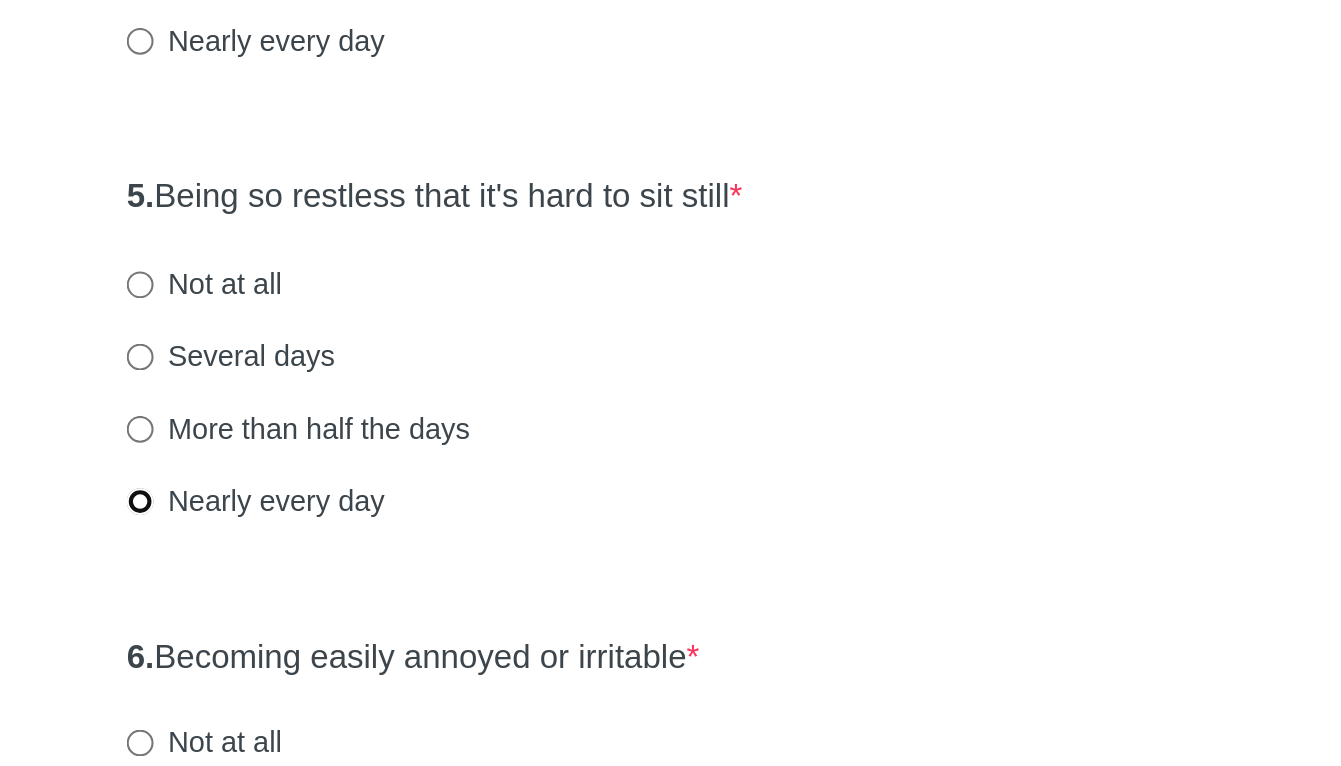 click on "Nearly every day" at bounding box center [409, 637] 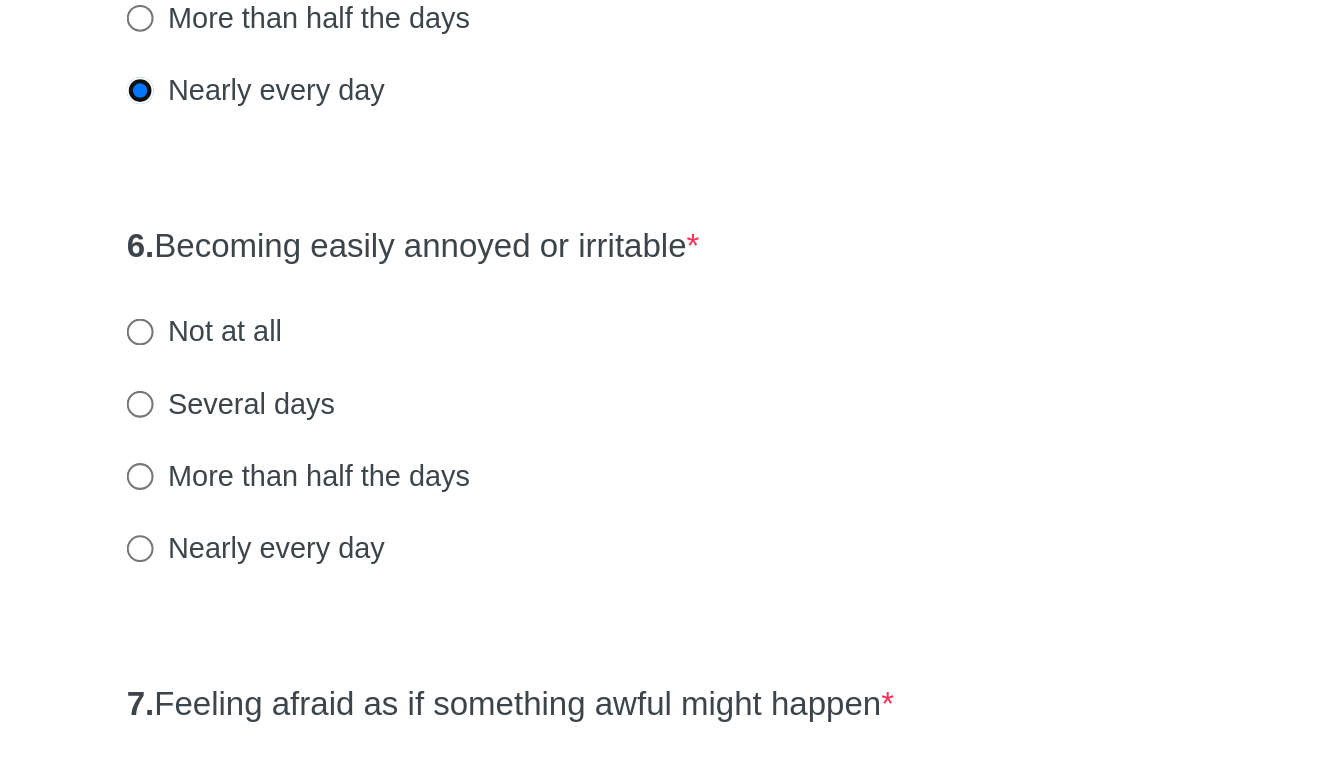 scroll, scrollTop: 877, scrollLeft: 0, axis: vertical 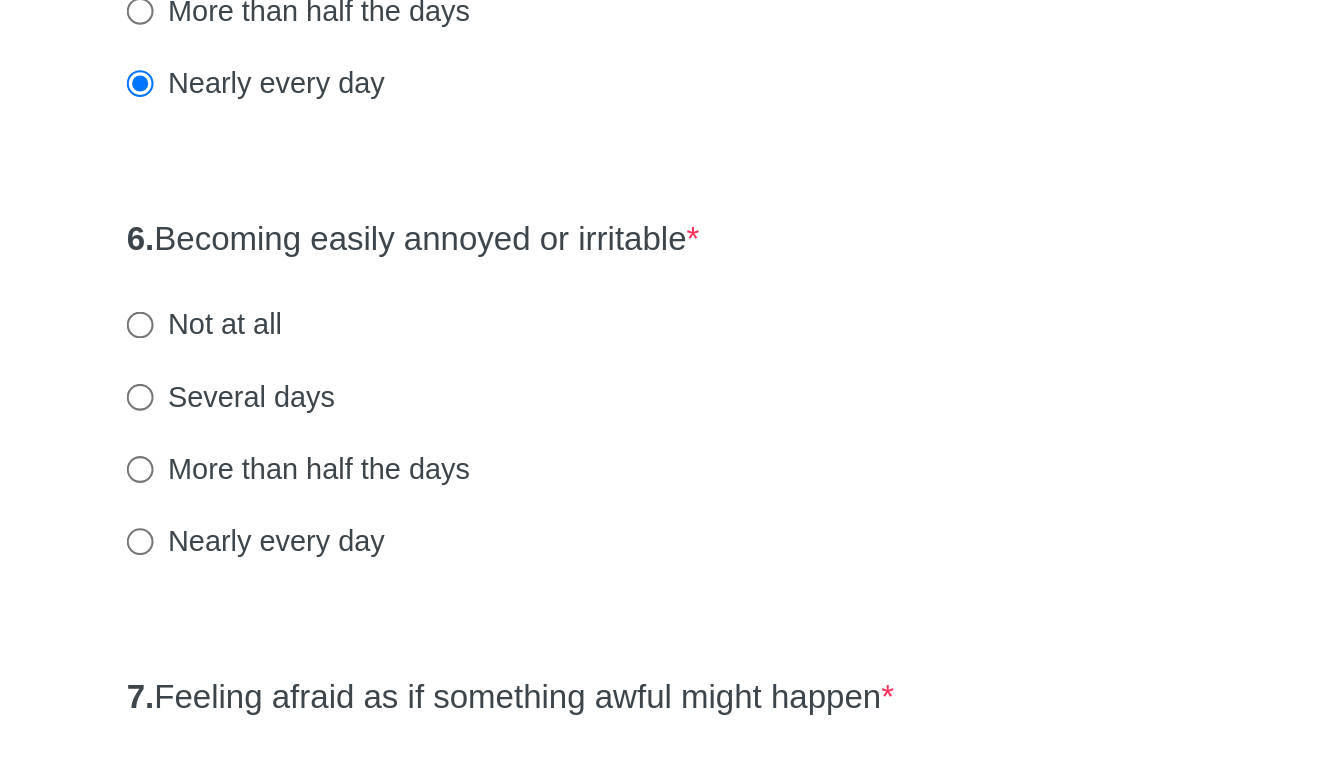 click on "Not at all" at bounding box center [440, 549] 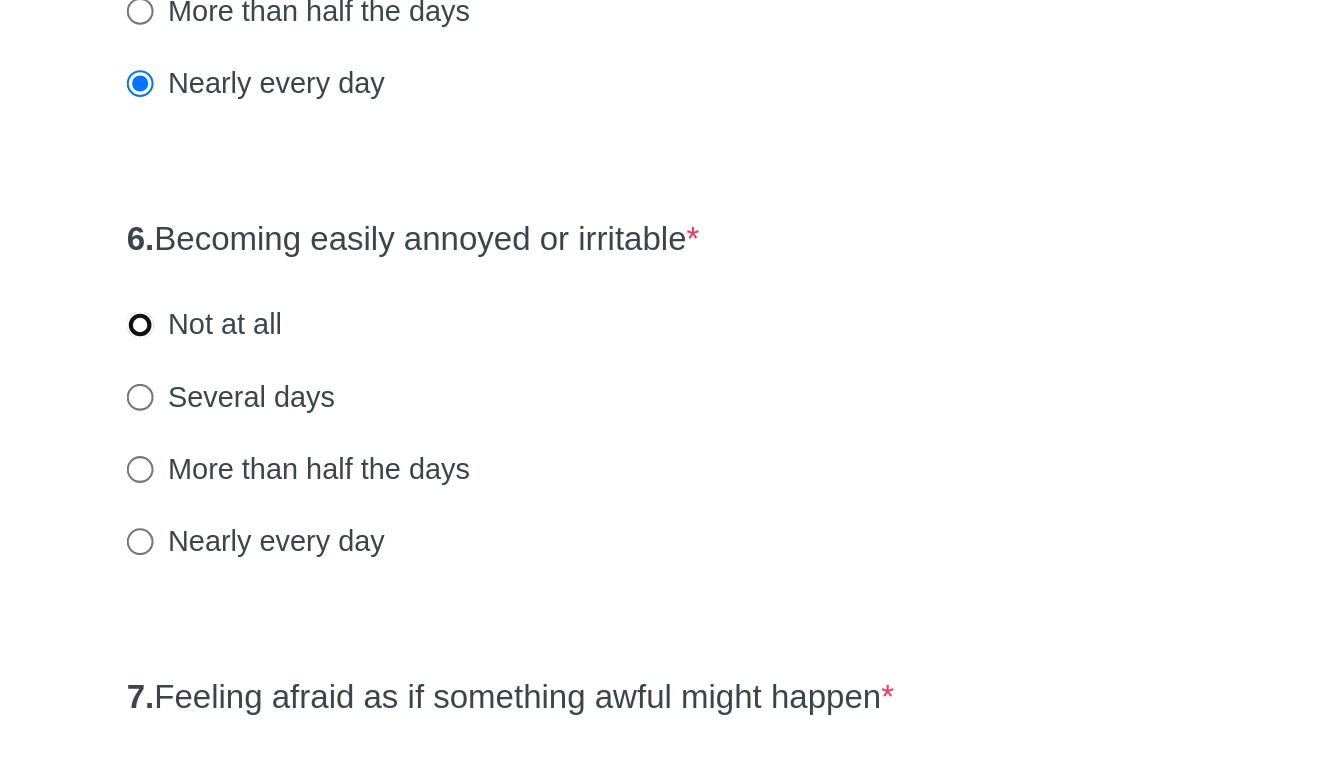 radio on "true" 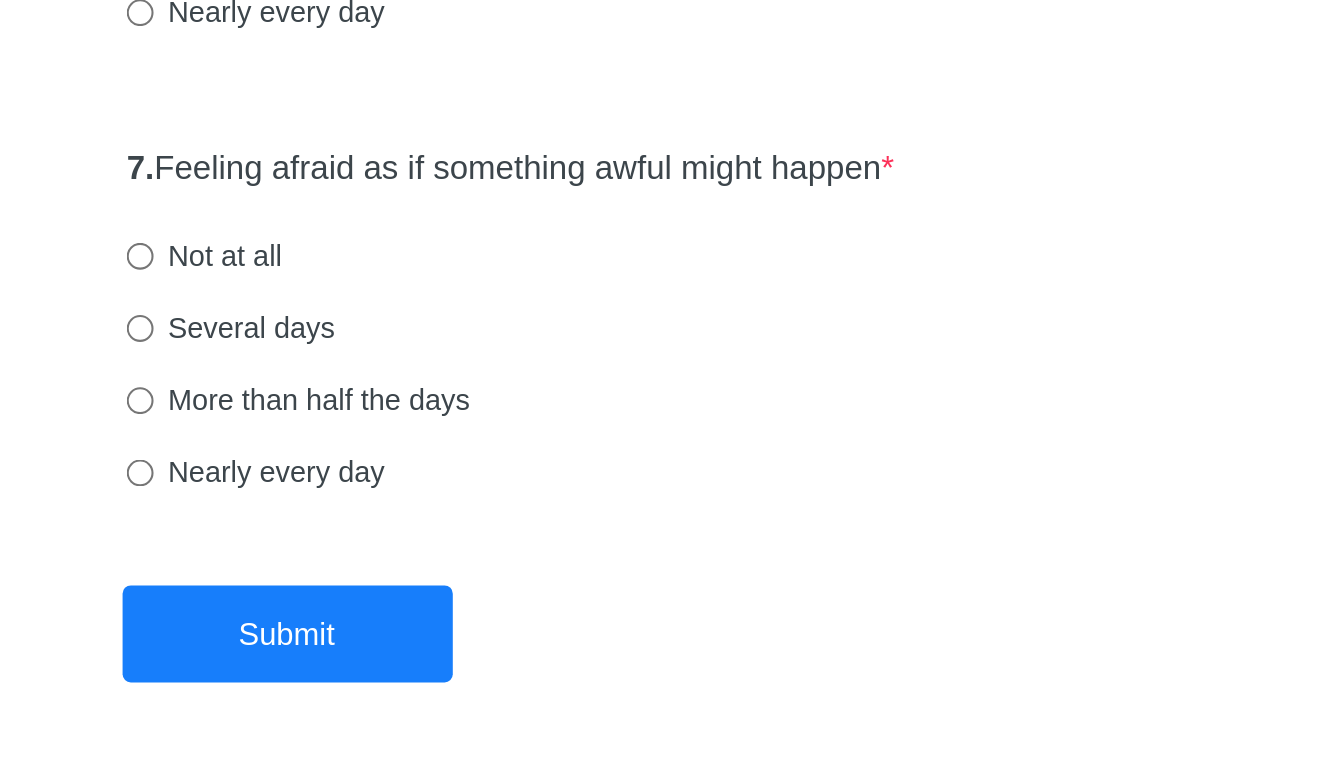 scroll, scrollTop: 1133, scrollLeft: 0, axis: vertical 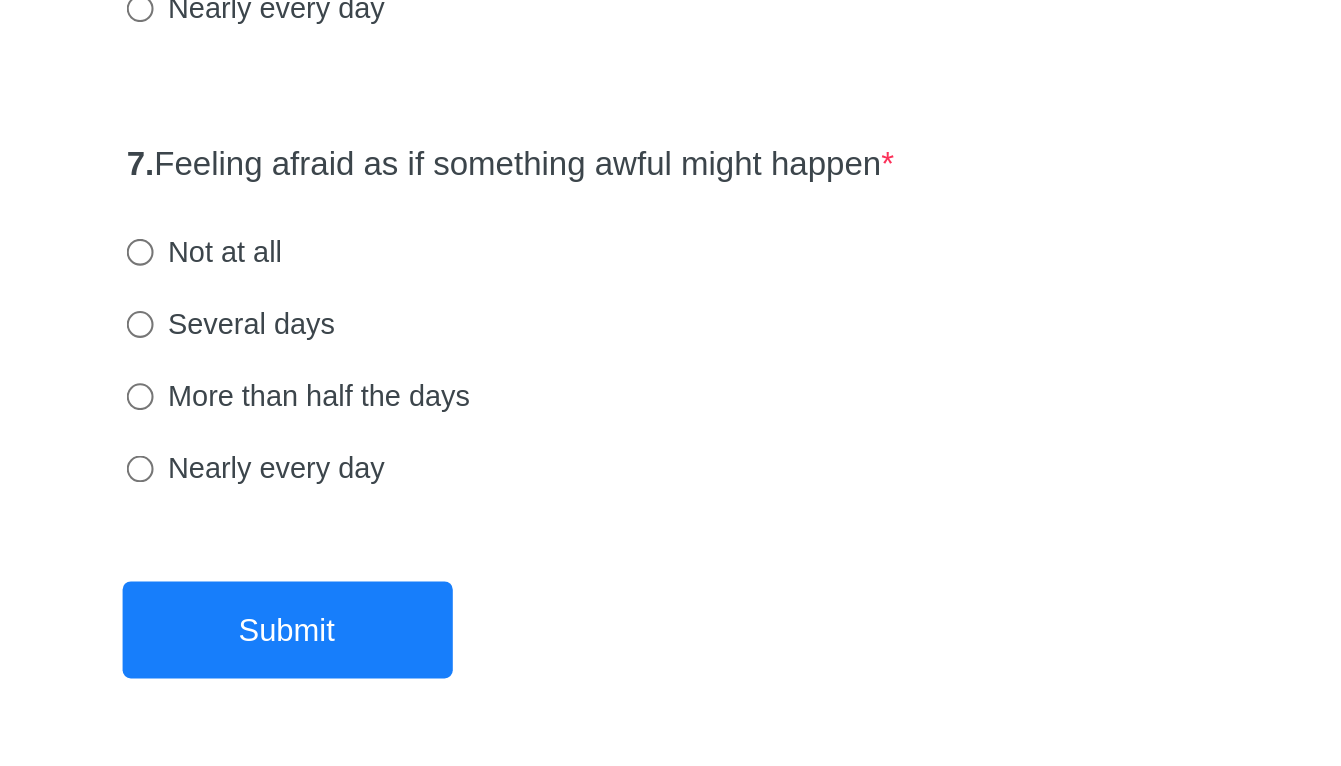 click on "Several days" at bounding box center [453, 551] 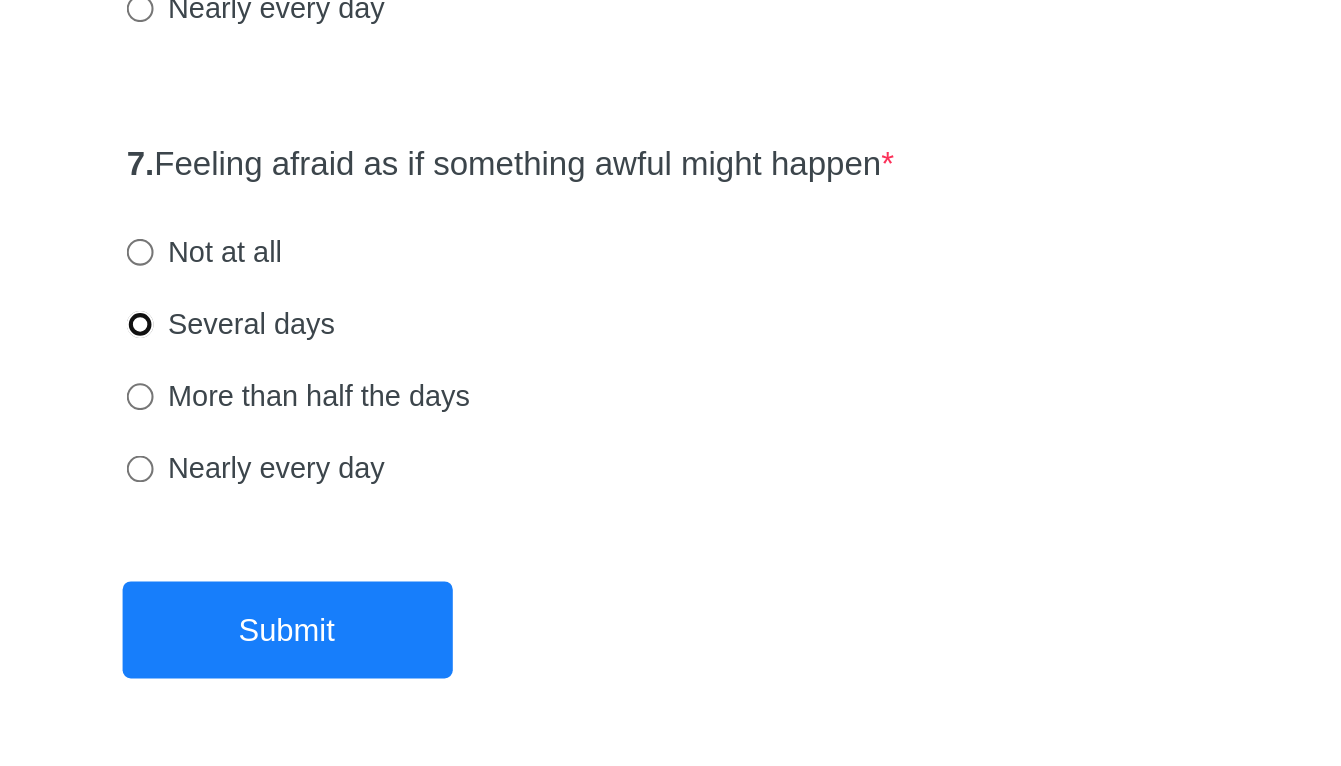 radio on "true" 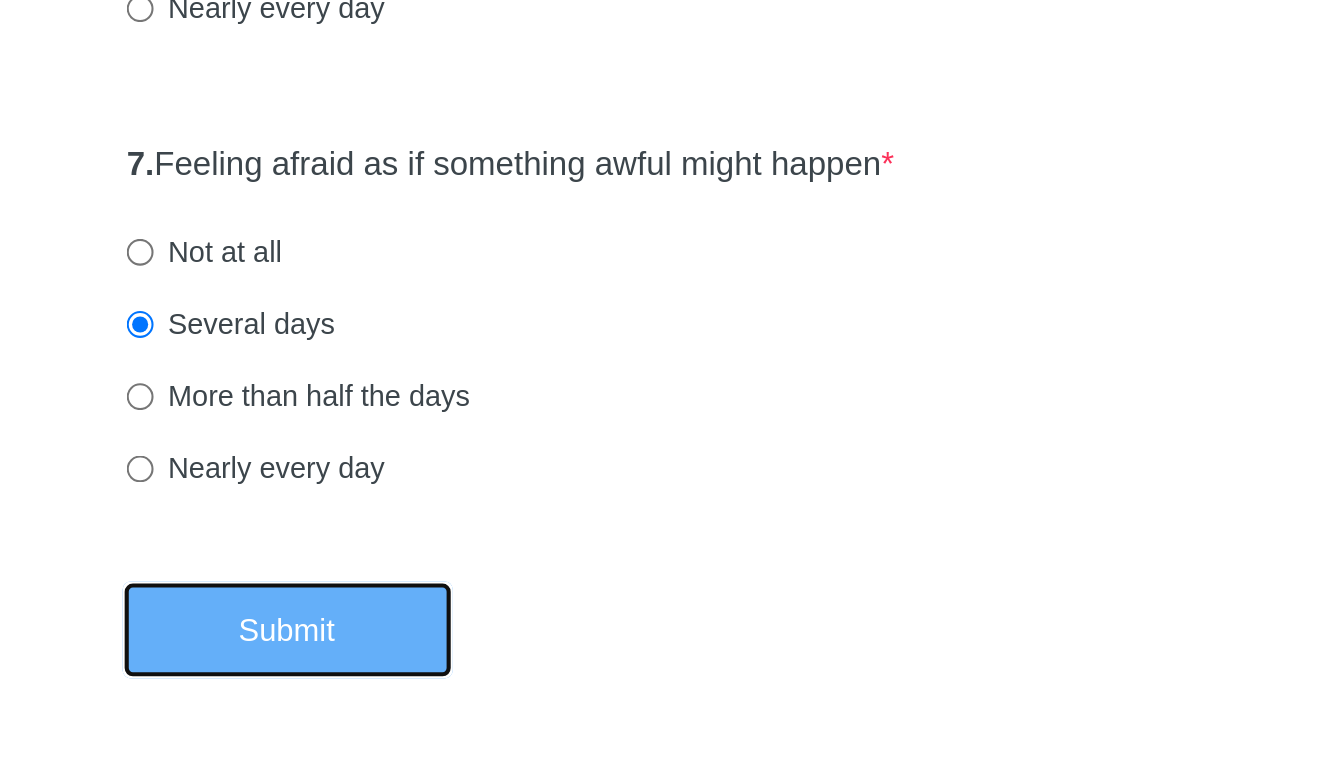 click on "Submit" at bounding box center (481, 699) 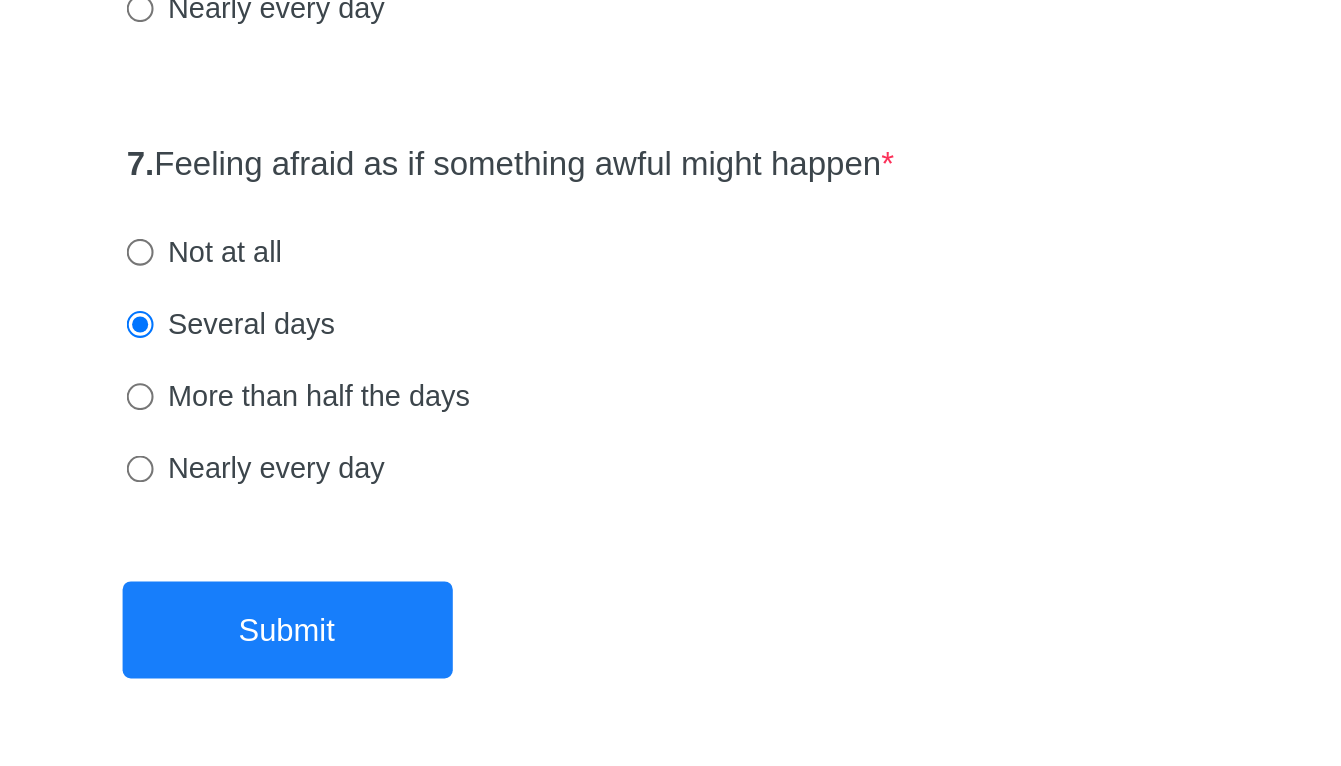 scroll, scrollTop: 0, scrollLeft: 0, axis: both 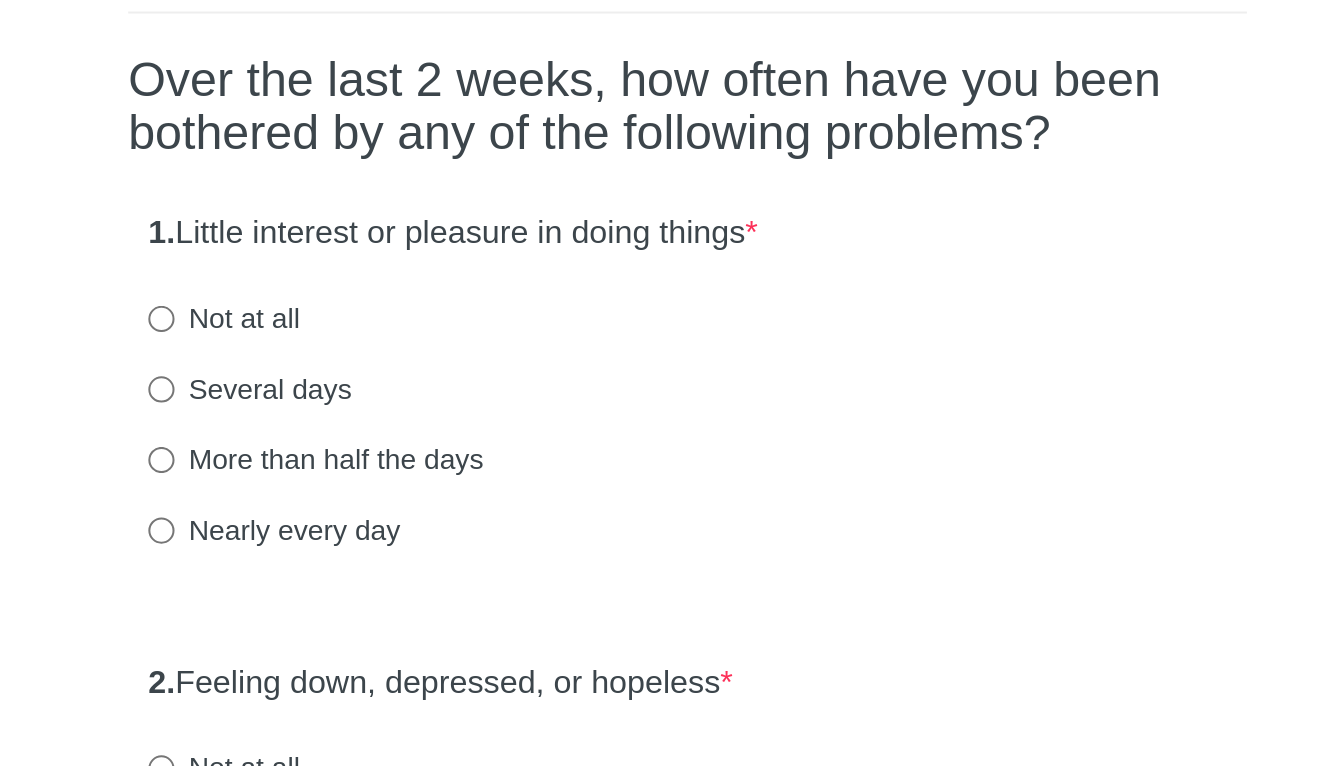 click on "Not at all" at bounding box center (440, 312) 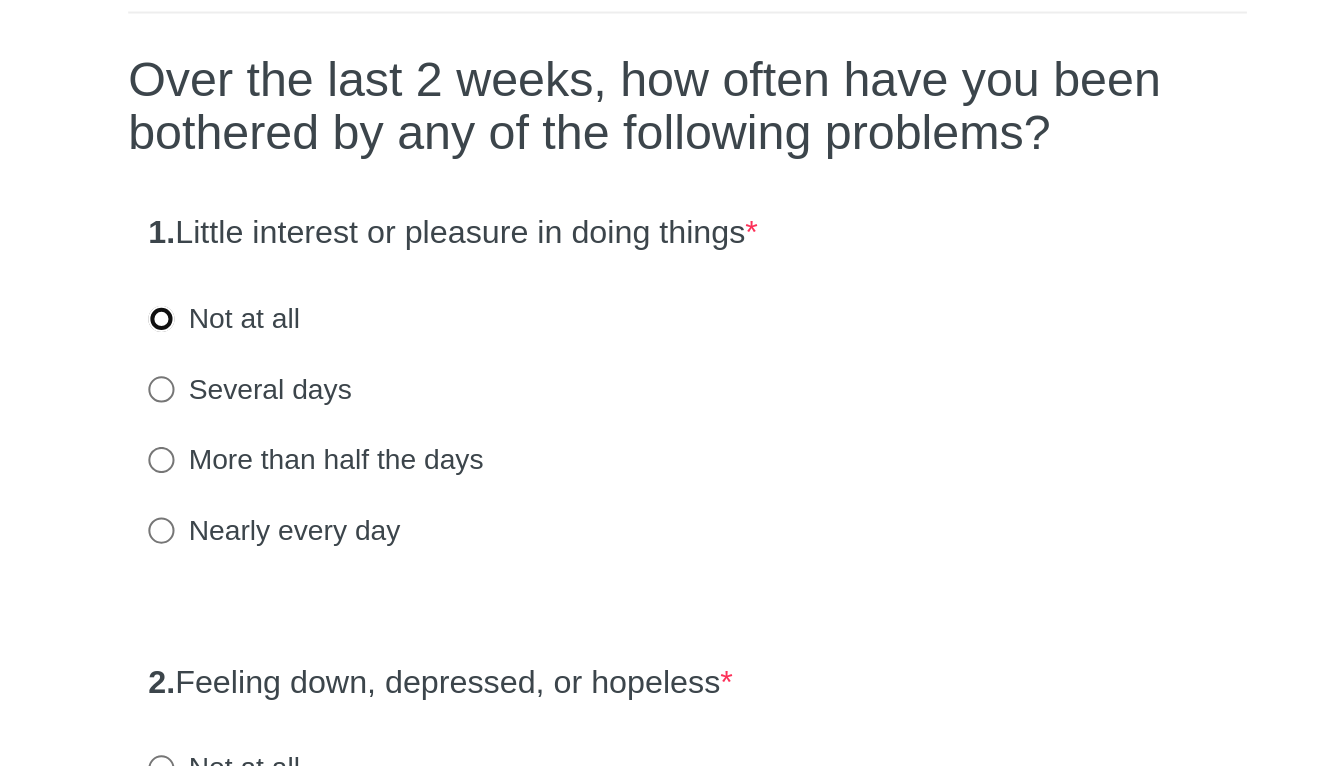 click on "Not at all" at bounding box center (409, 312) 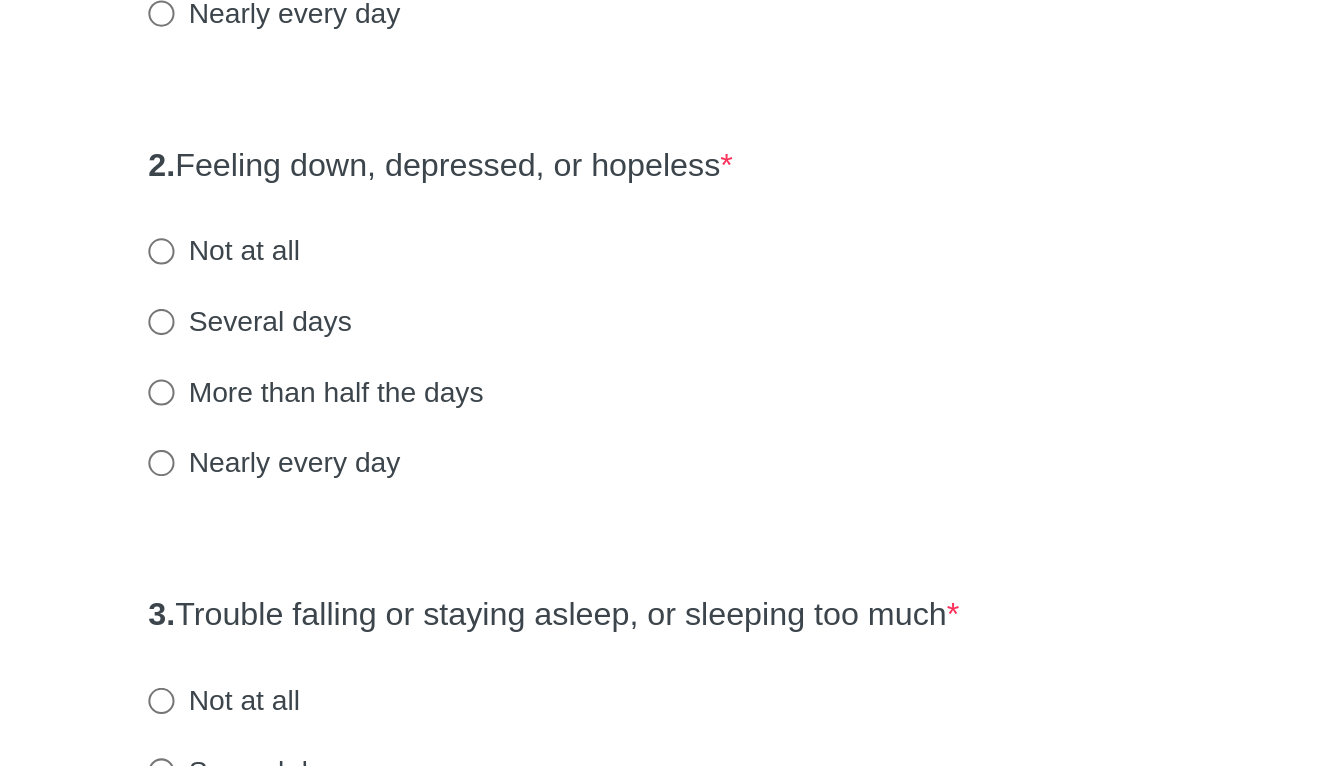 scroll, scrollTop: 31, scrollLeft: 0, axis: vertical 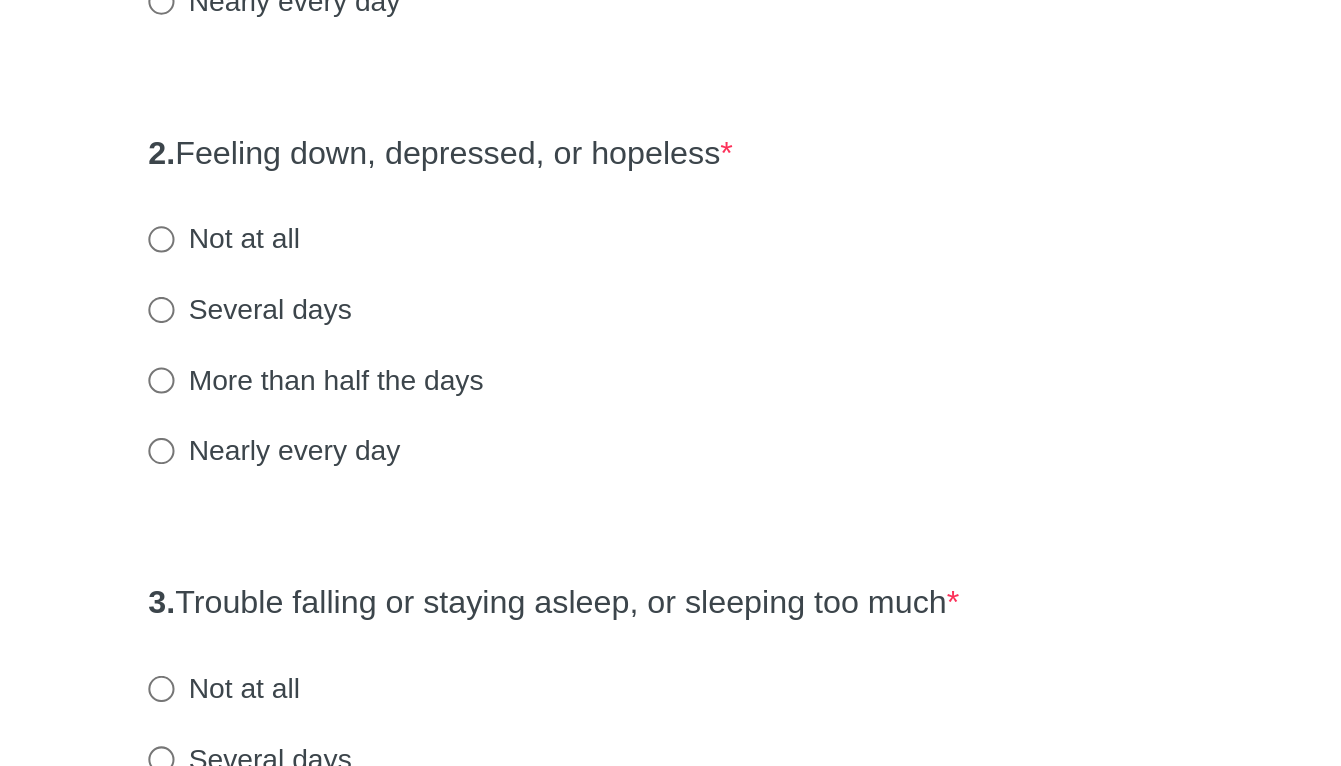 click on "Several days" at bounding box center [453, 539] 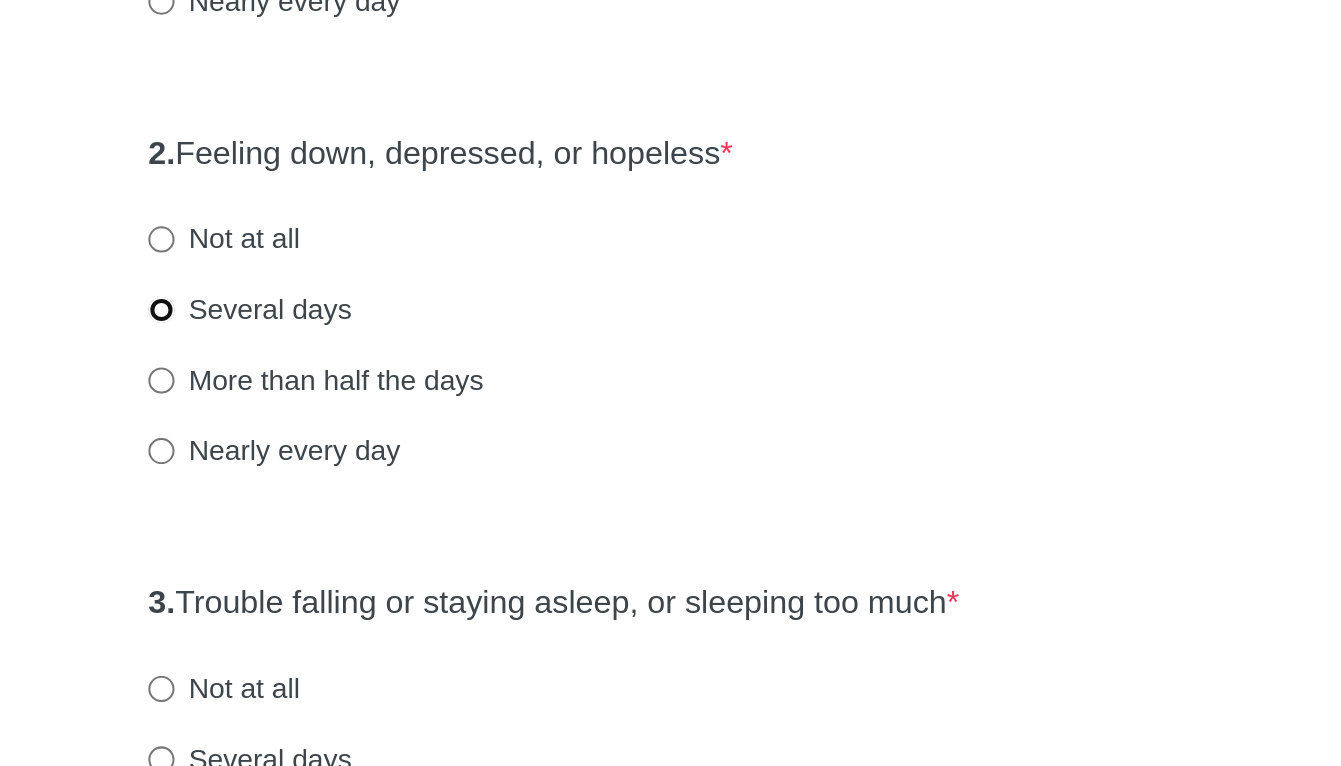 radio on "true" 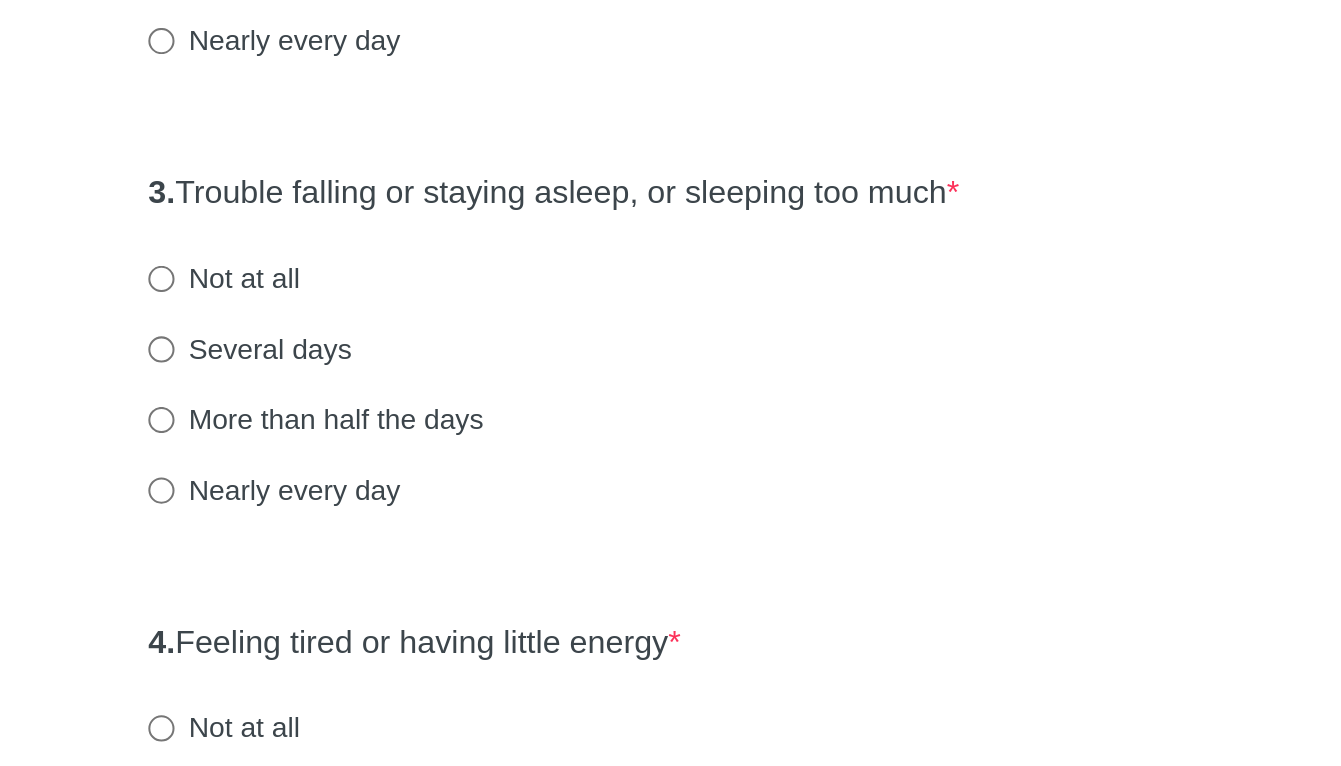 scroll, scrollTop: 235, scrollLeft: 0, axis: vertical 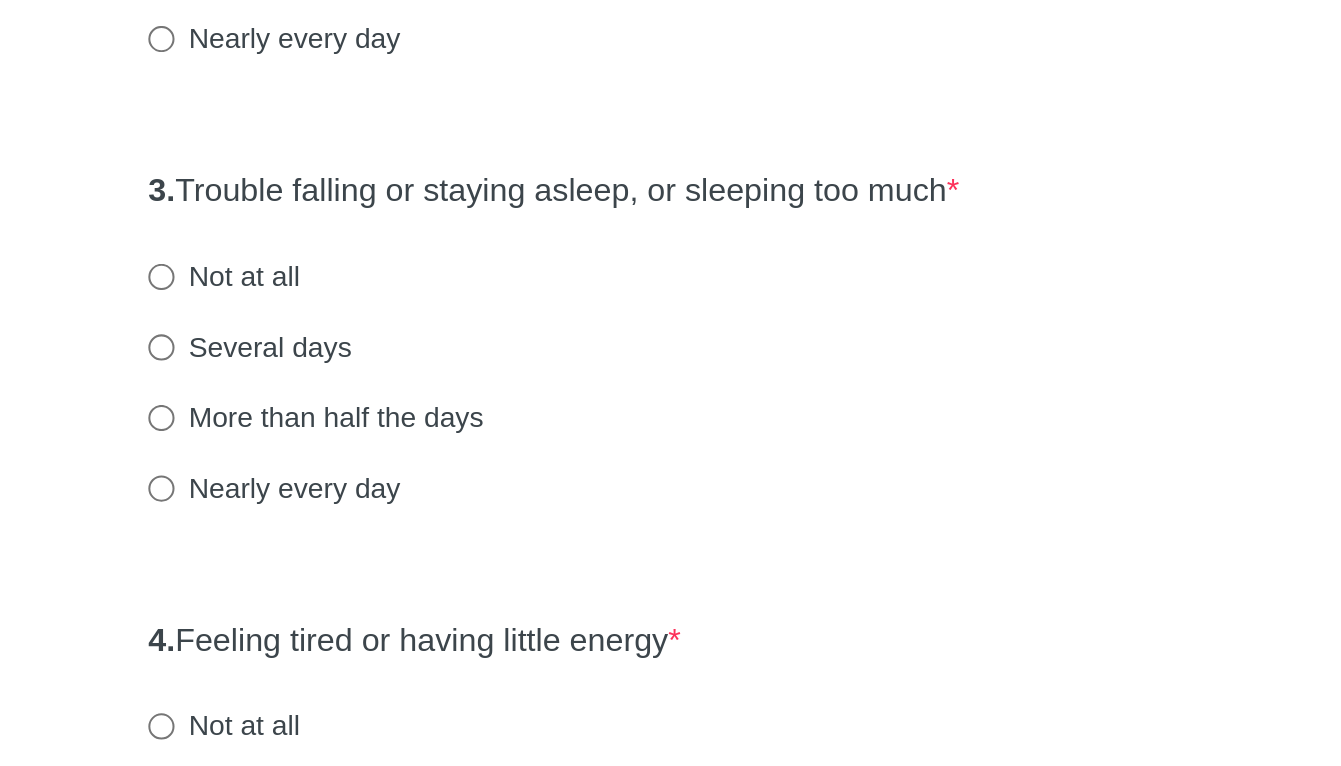 click on "Nearly every day" at bounding box center [465, 628] 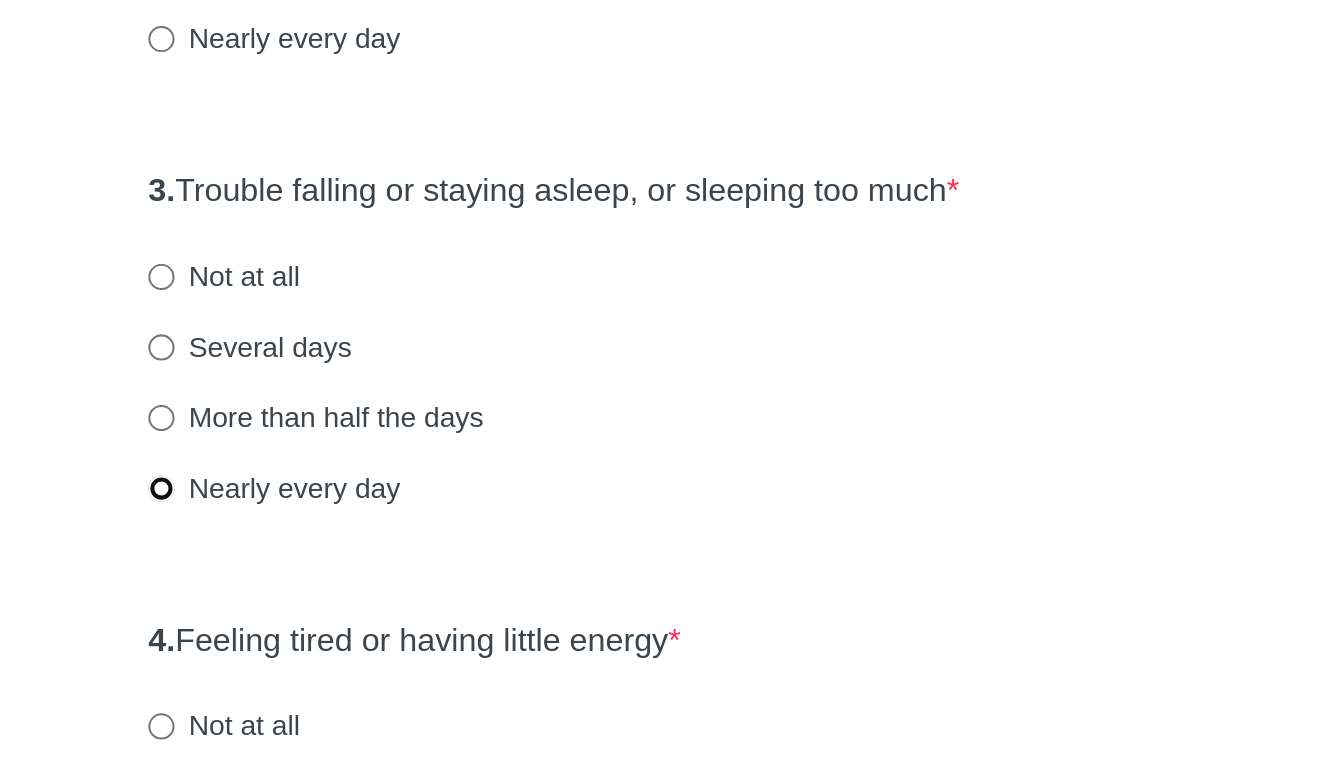 click on "Nearly every day" at bounding box center (409, 628) 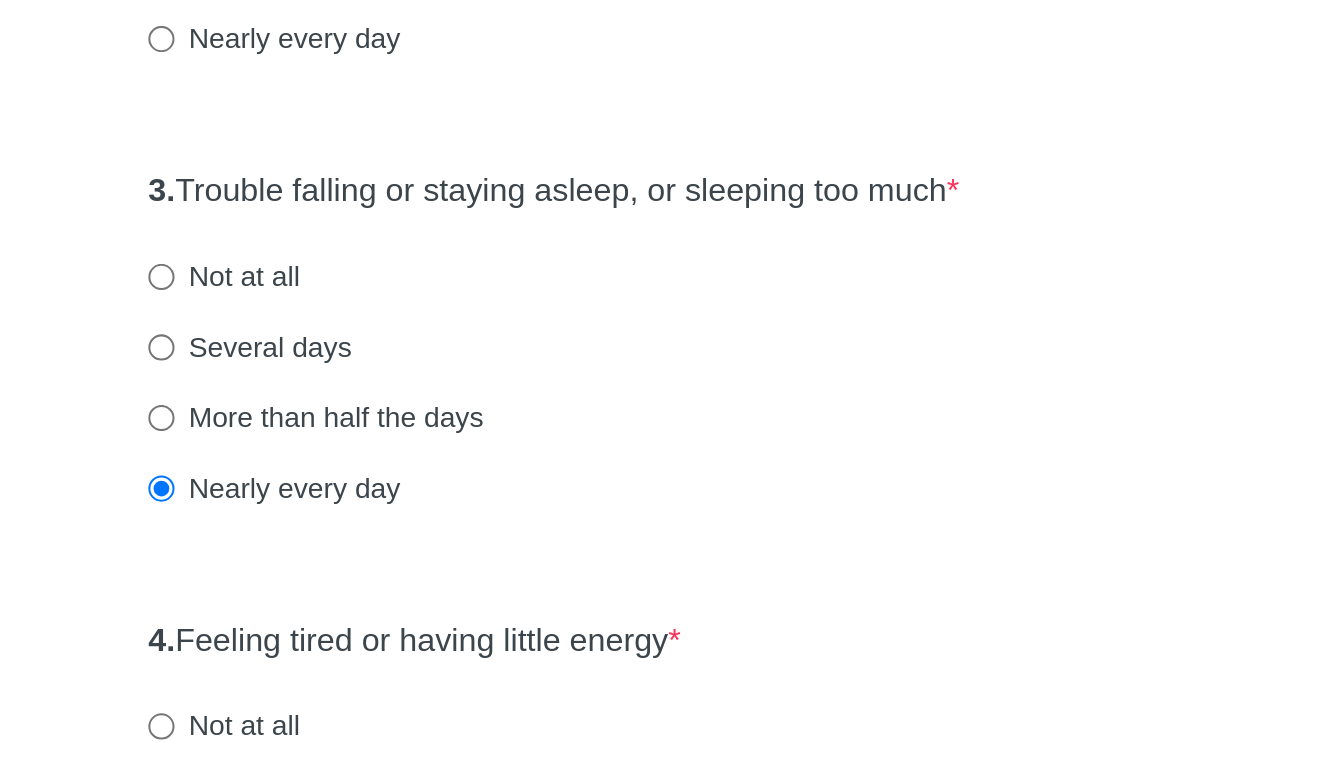 click on "More than half the days" at bounding box center (486, 593) 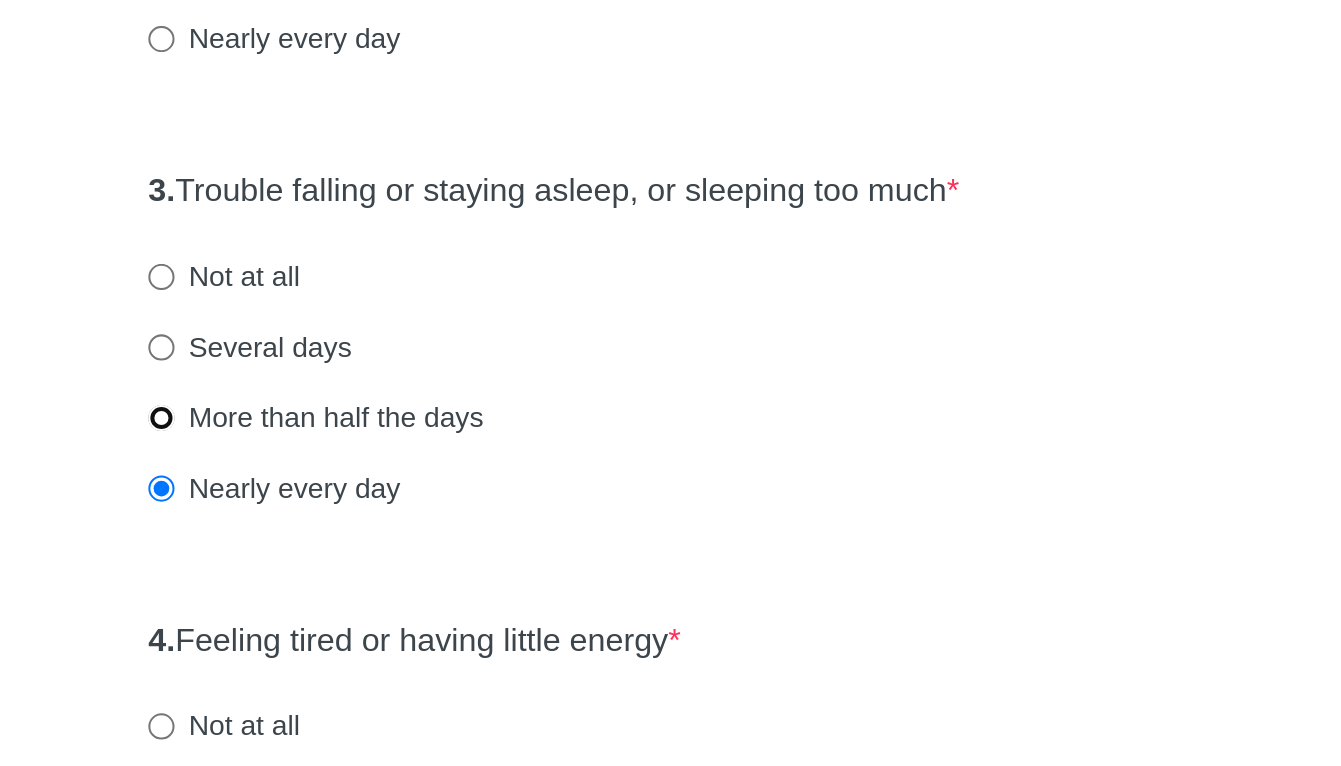 click on "More than half the days" at bounding box center [409, 593] 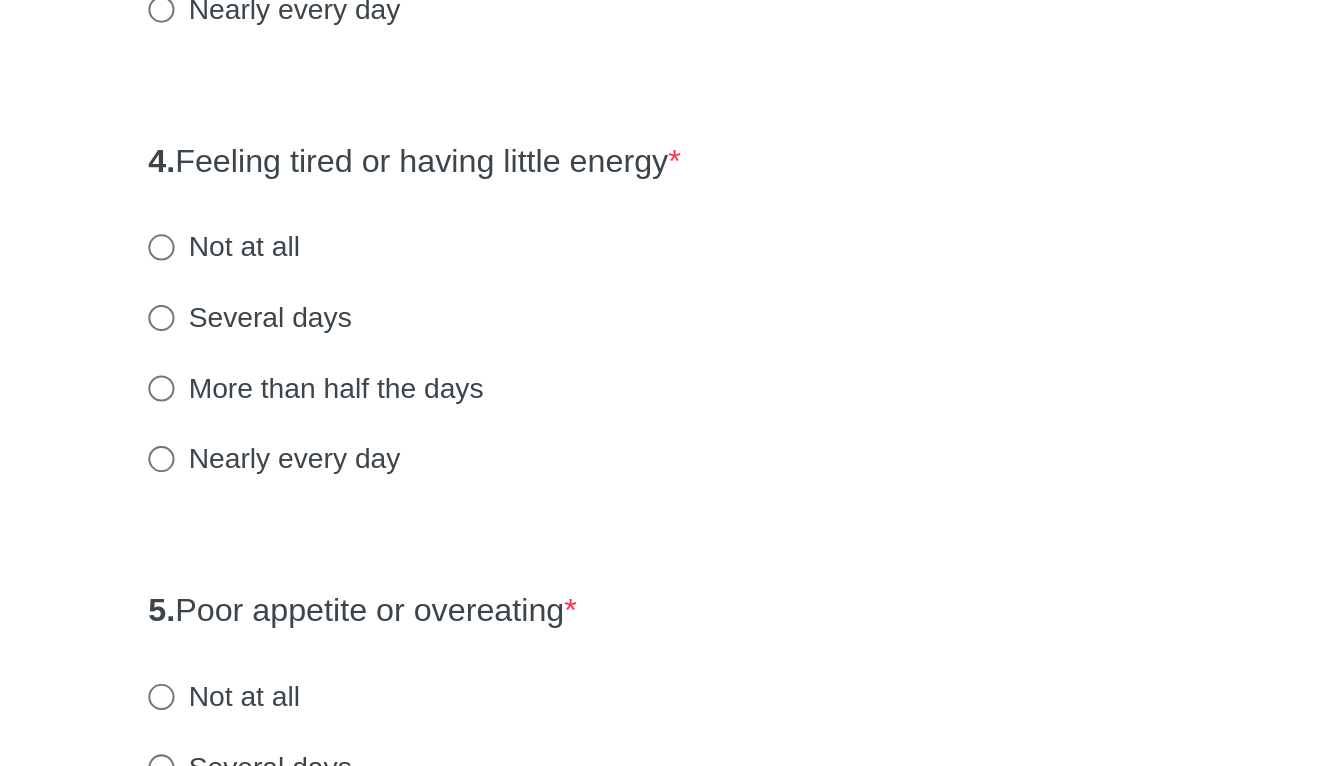 scroll, scrollTop: 492, scrollLeft: 0, axis: vertical 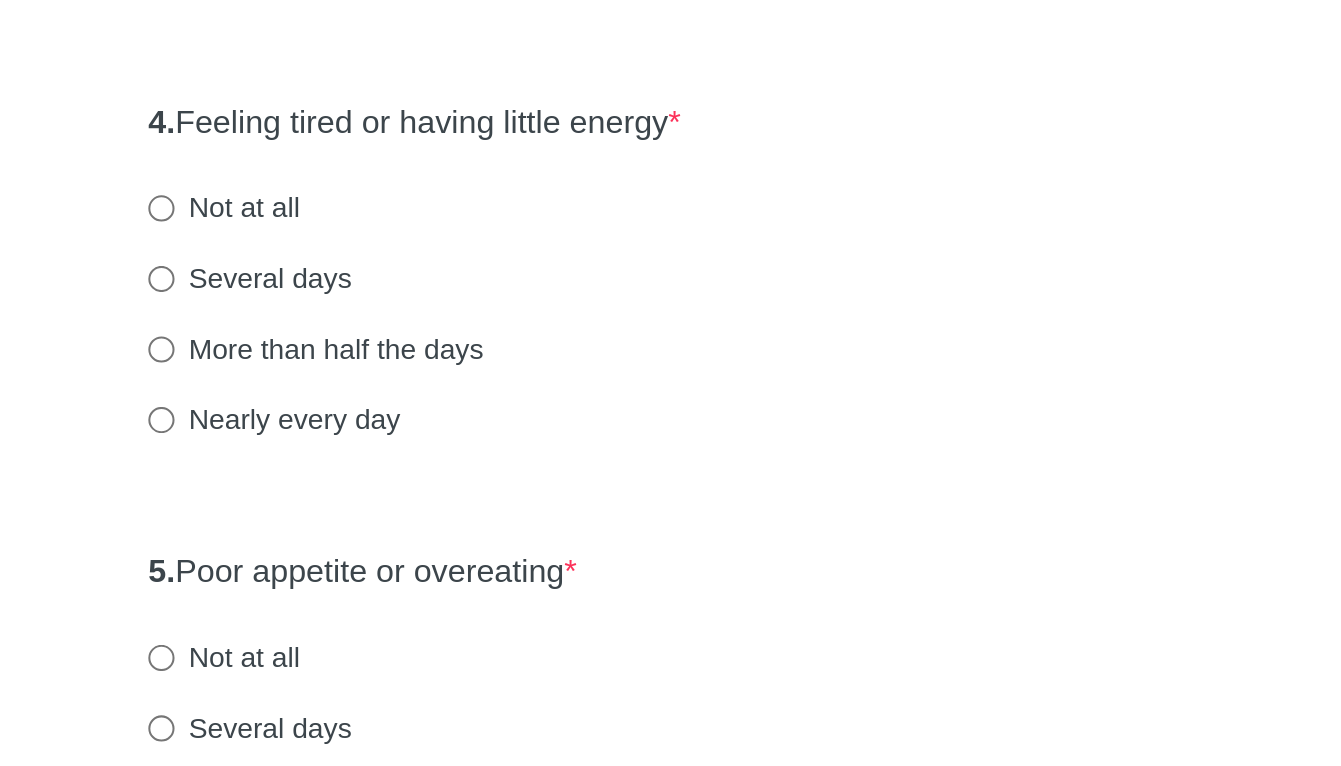 click on "Not at all" at bounding box center (440, 489) 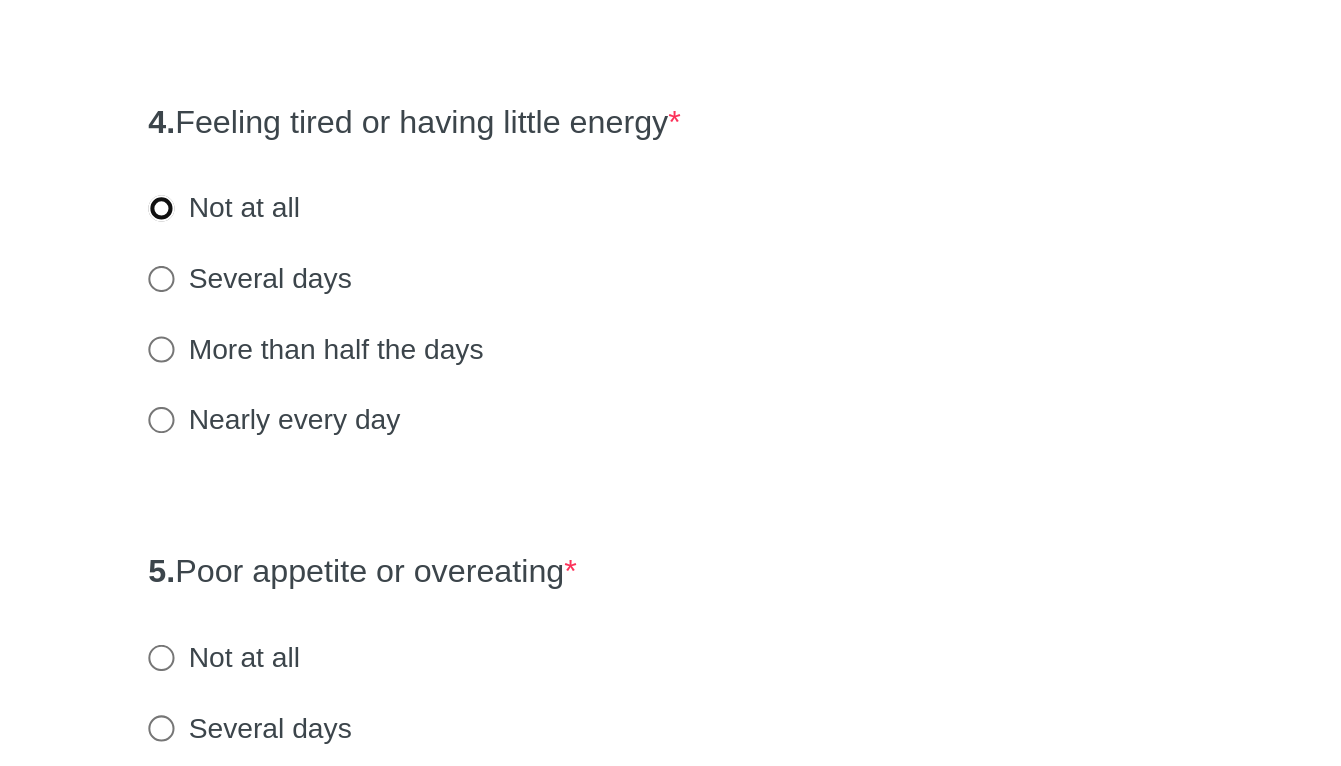 click on "Not at all" at bounding box center [409, 489] 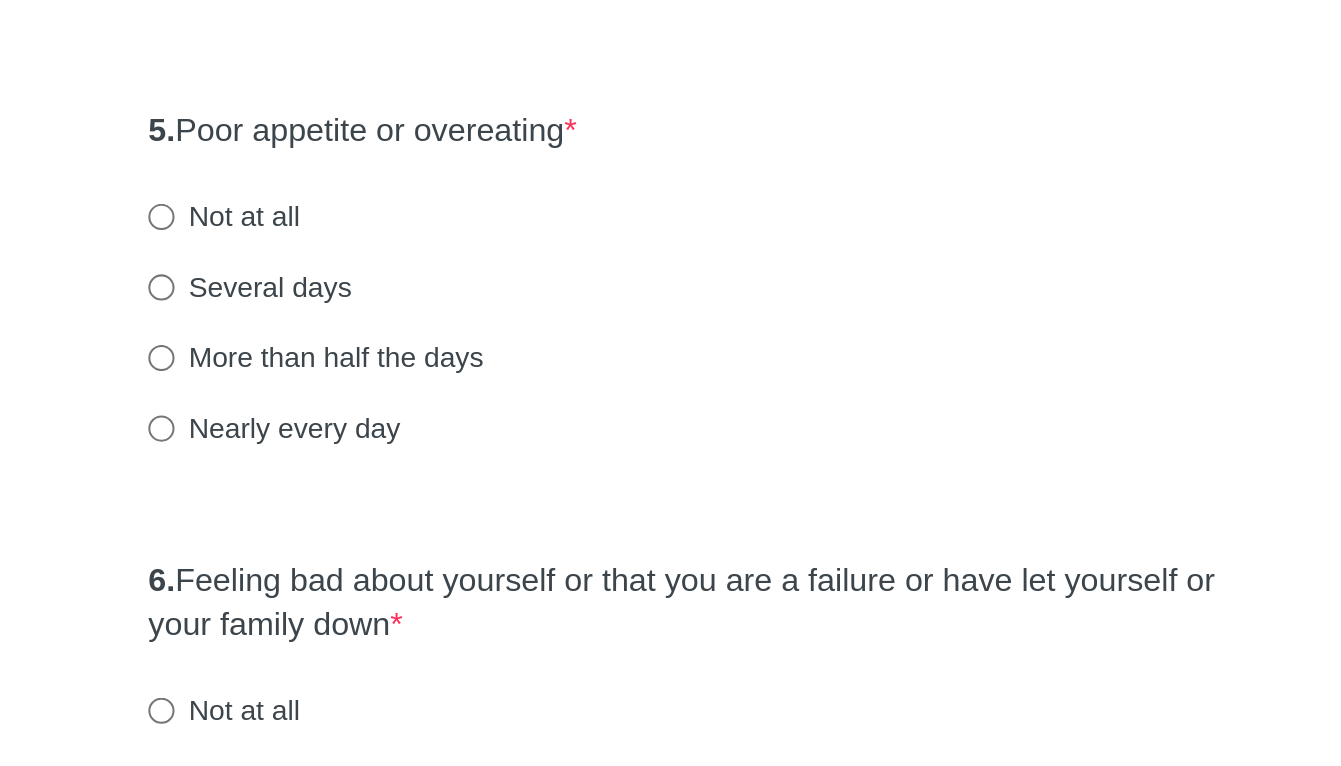 scroll, scrollTop: 712, scrollLeft: 0, axis: vertical 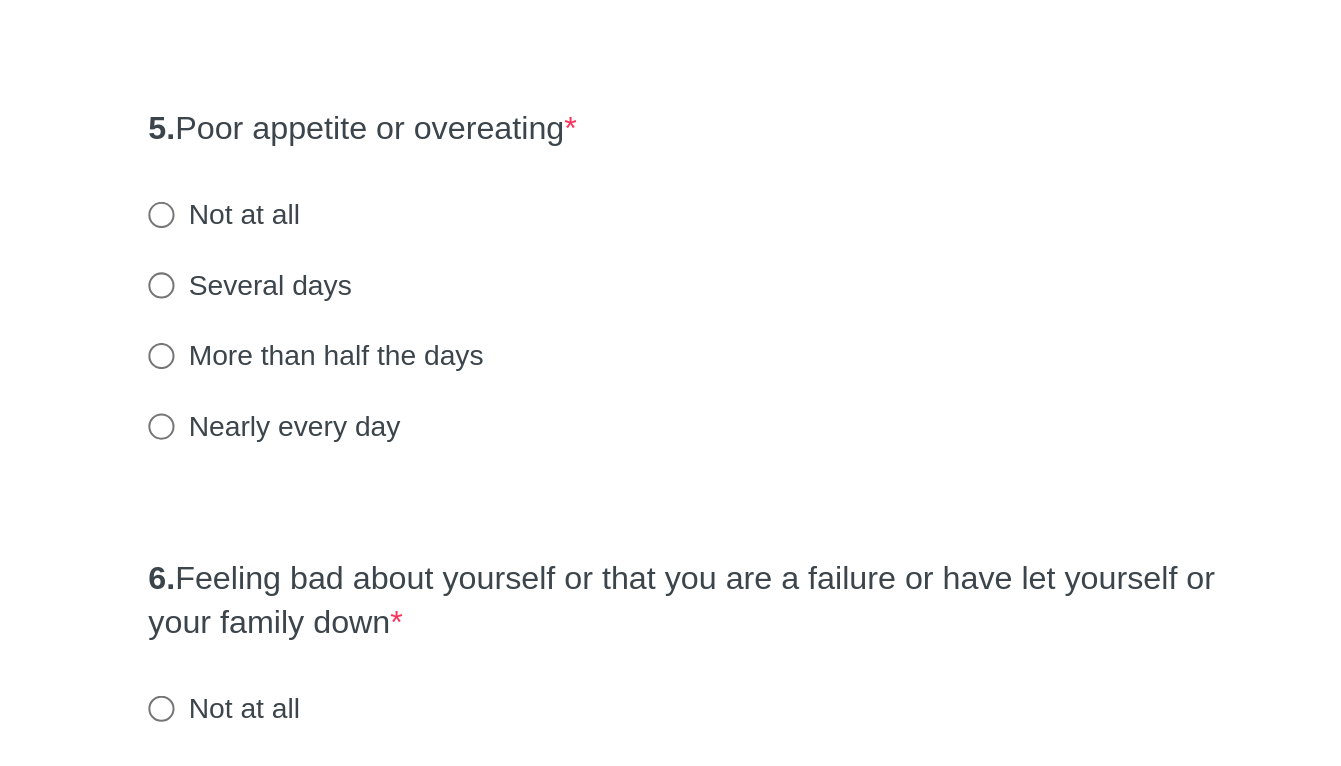 click on "Not at all" at bounding box center [440, 492] 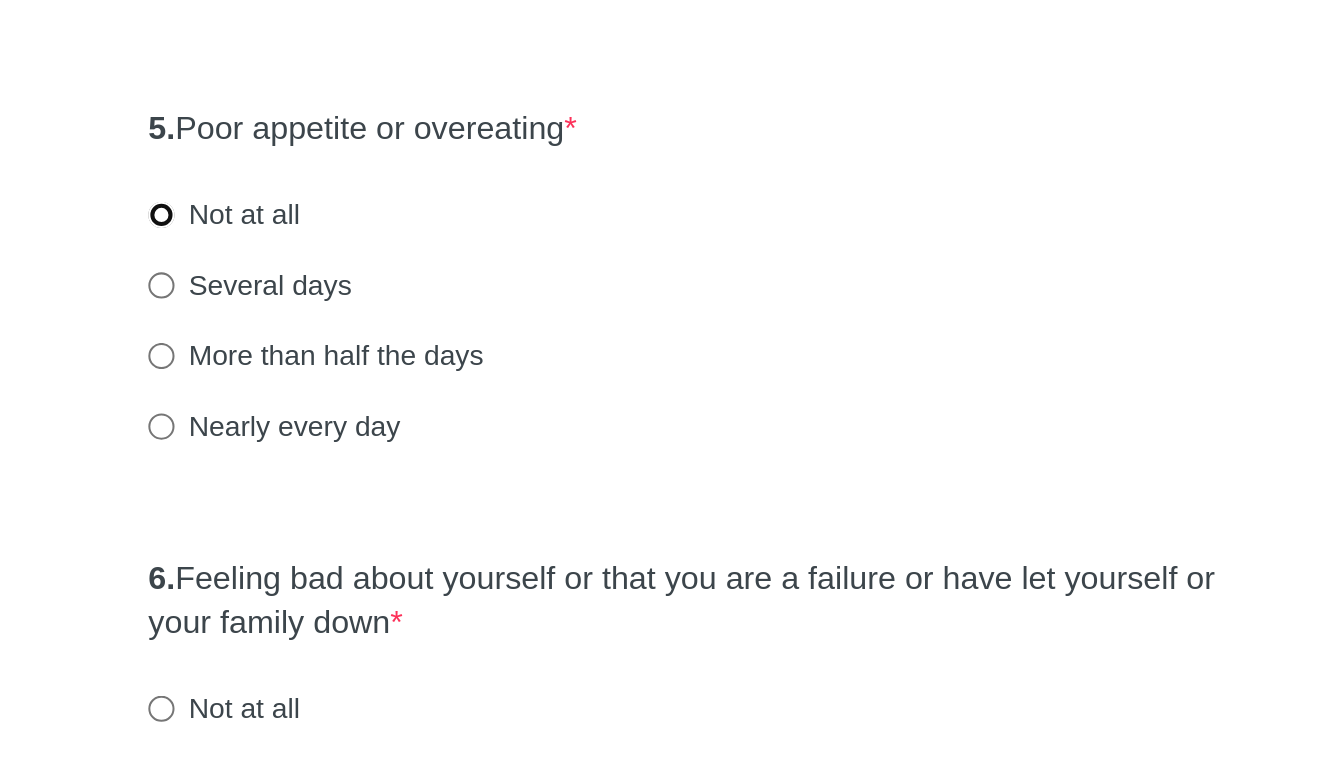 click on "Not at all" at bounding box center (409, 492) 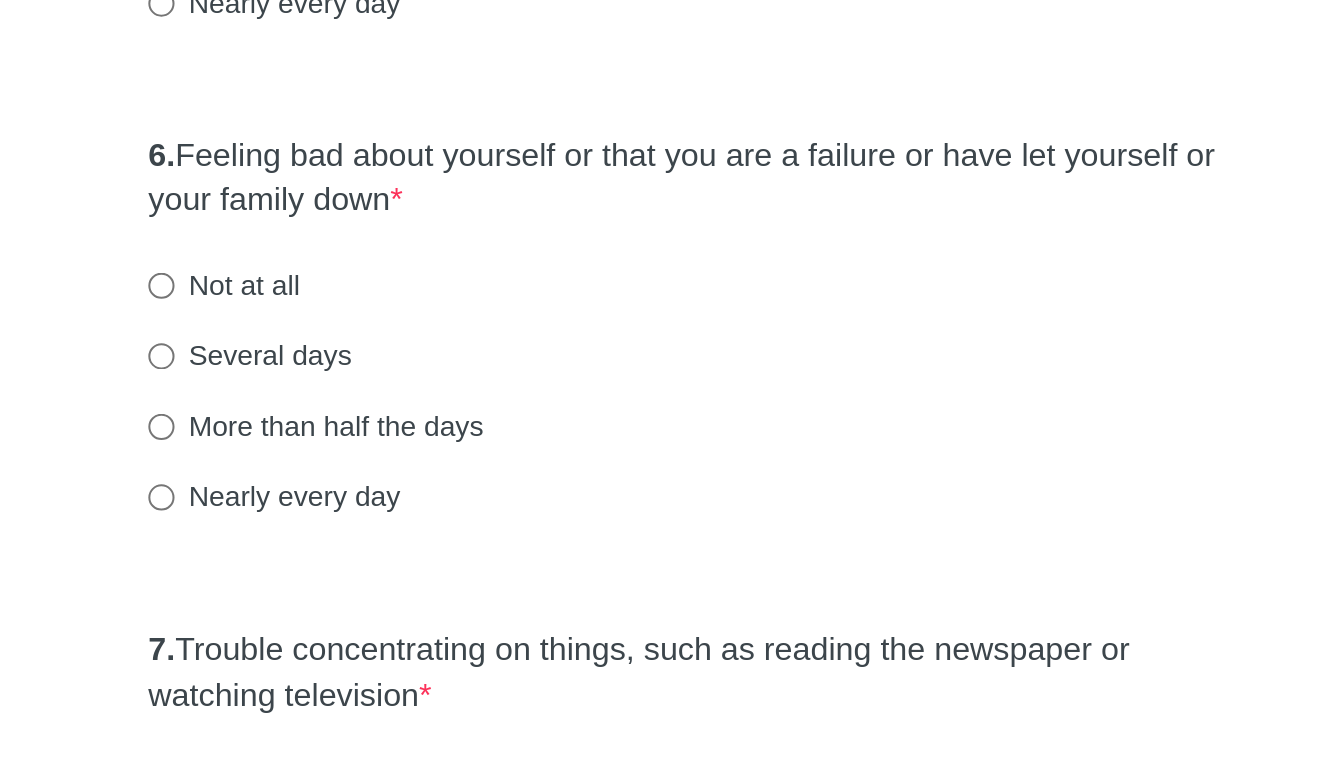 scroll, scrollTop: 939, scrollLeft: 0, axis: vertical 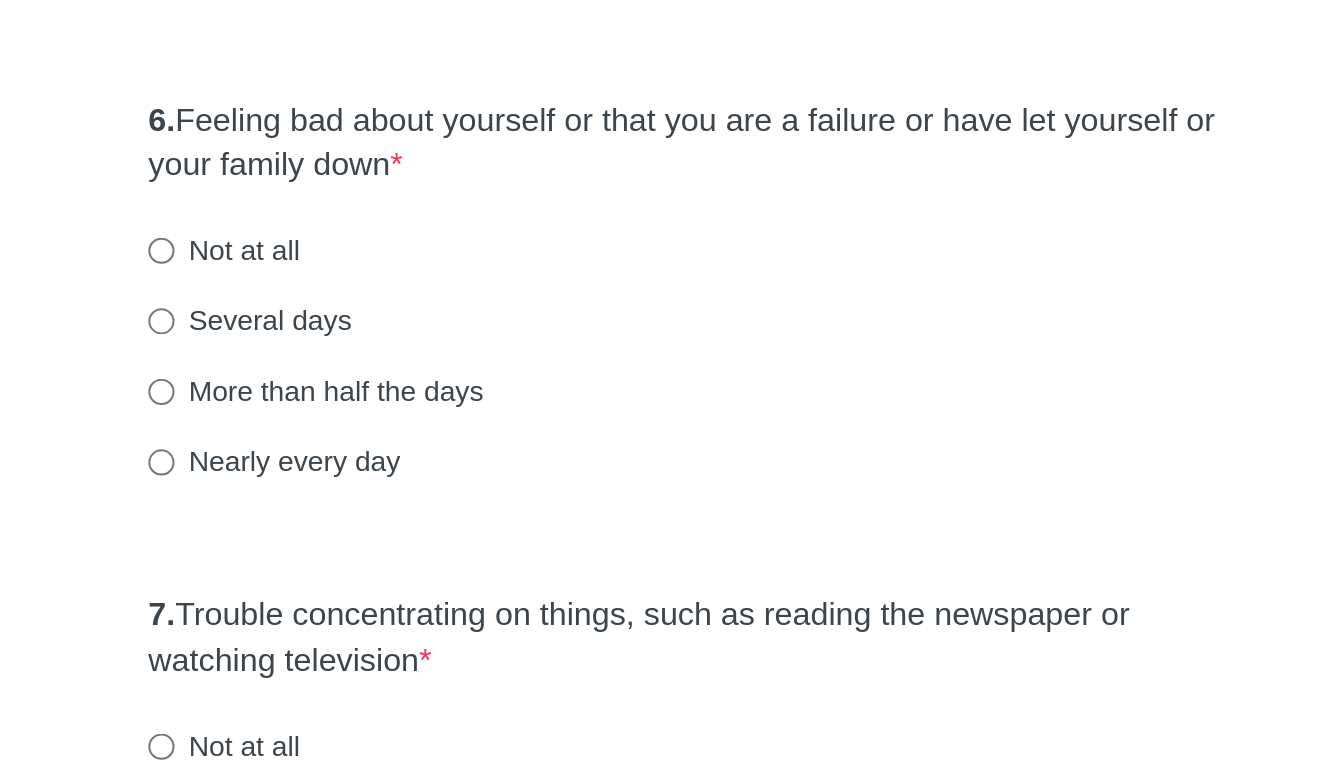 click on "Not at all" at bounding box center [440, 510] 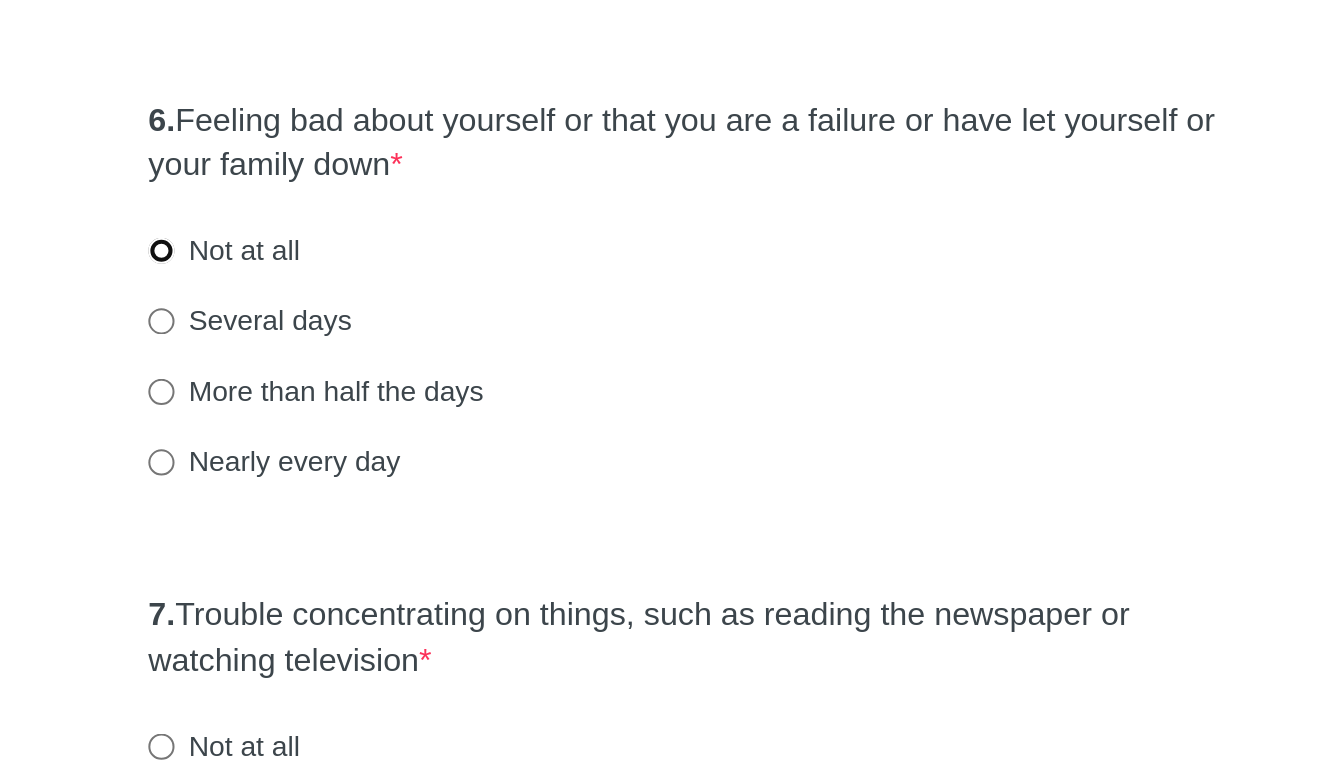 radio on "true" 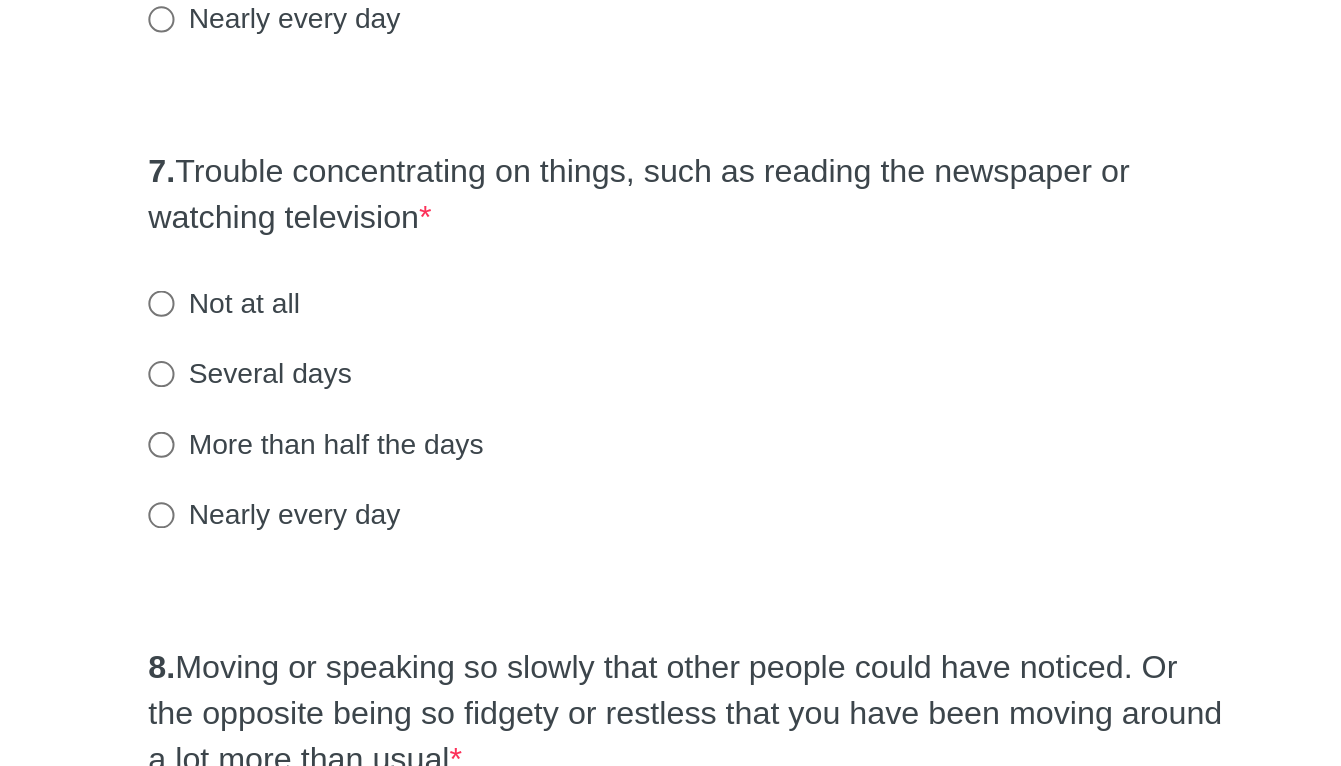 scroll, scrollTop: 1161, scrollLeft: 0, axis: vertical 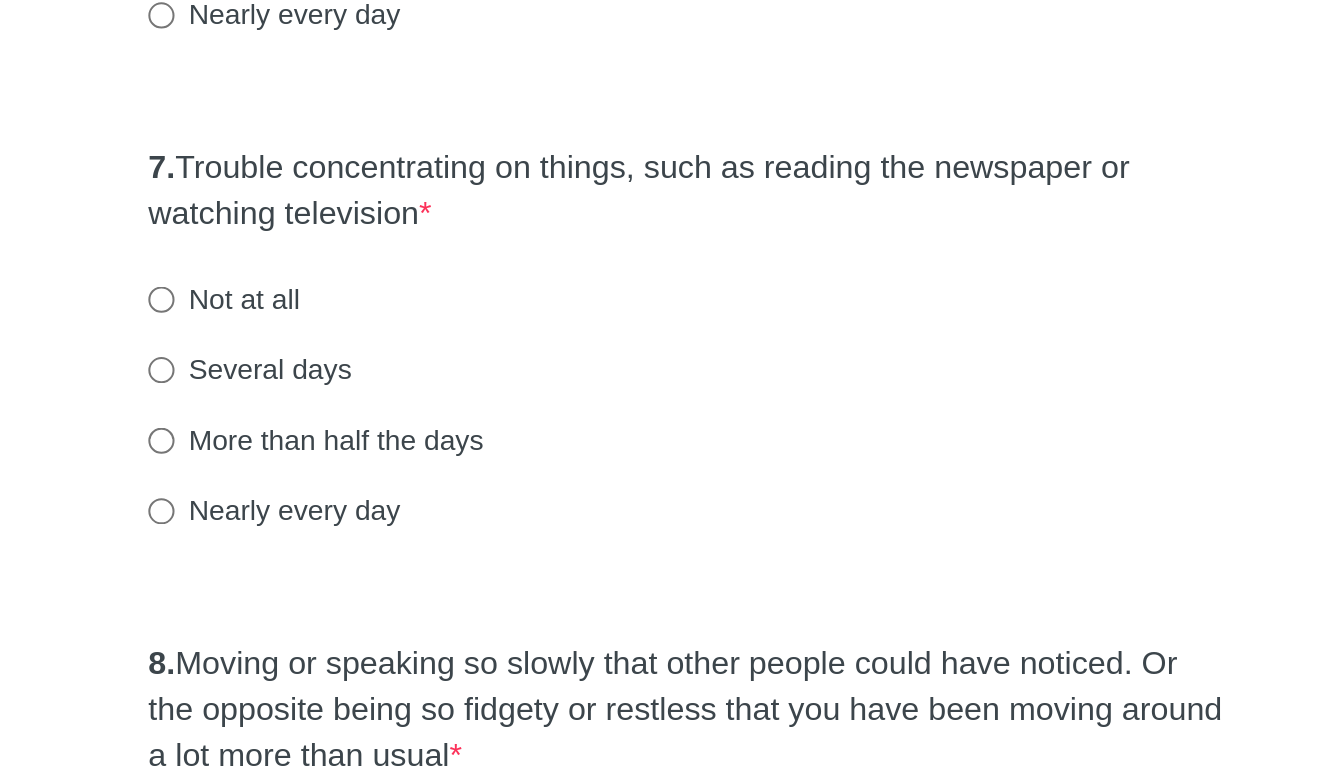 click on "Not at all" at bounding box center [440, 534] 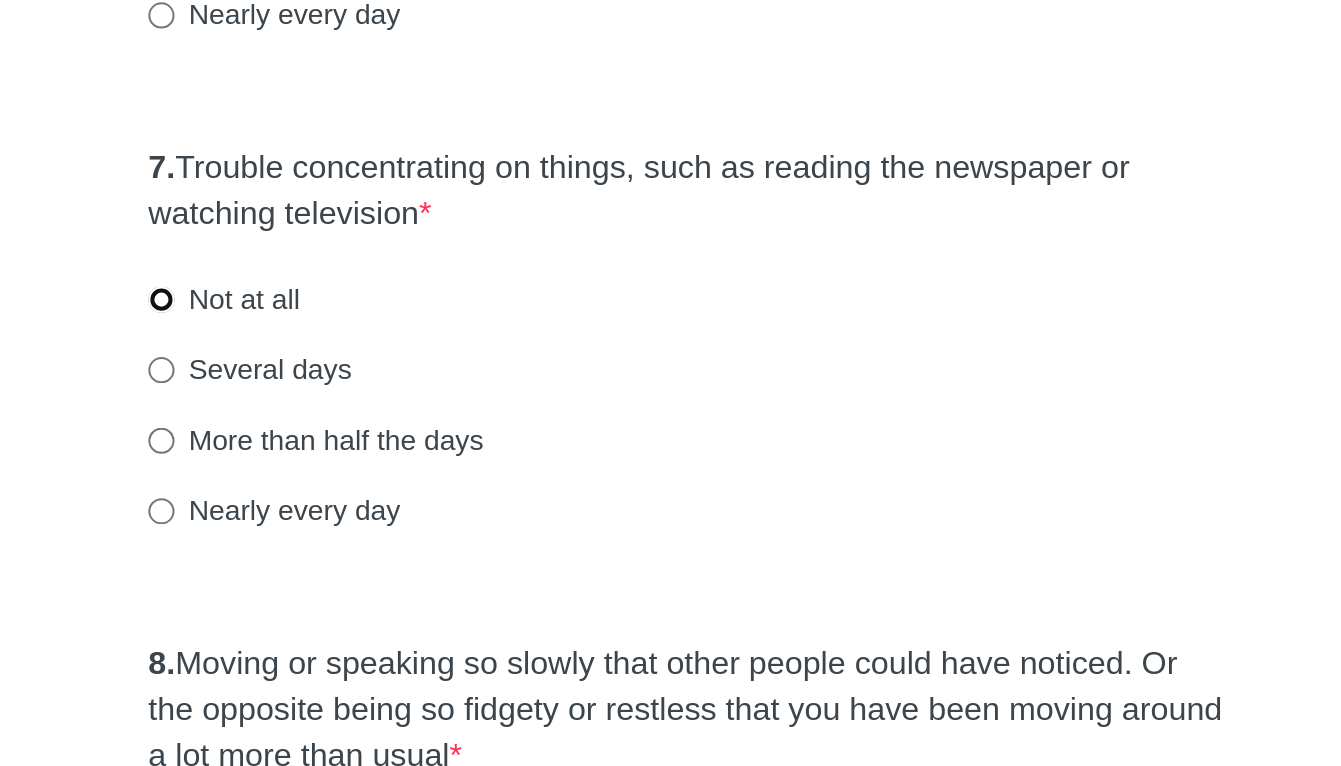 click on "Not at all" at bounding box center [409, 534] 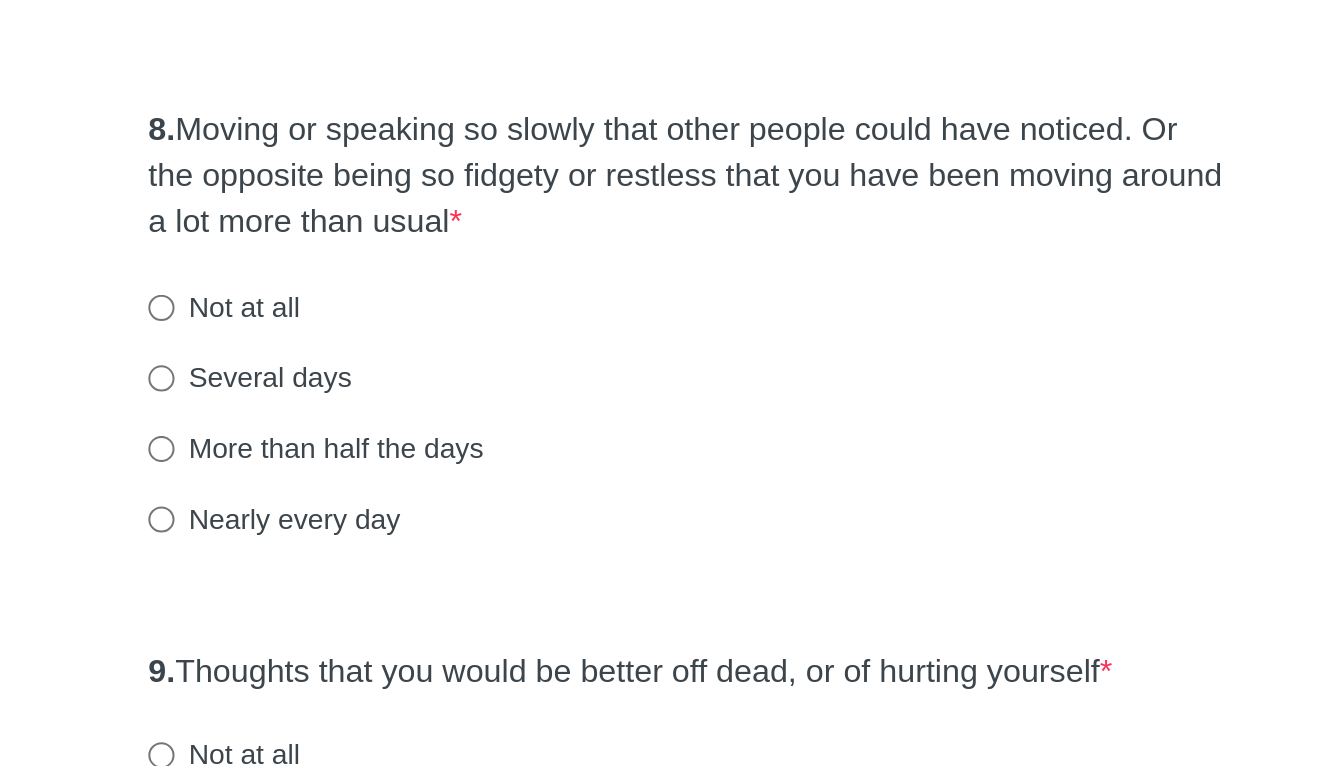 scroll, scrollTop: 1429, scrollLeft: 0, axis: vertical 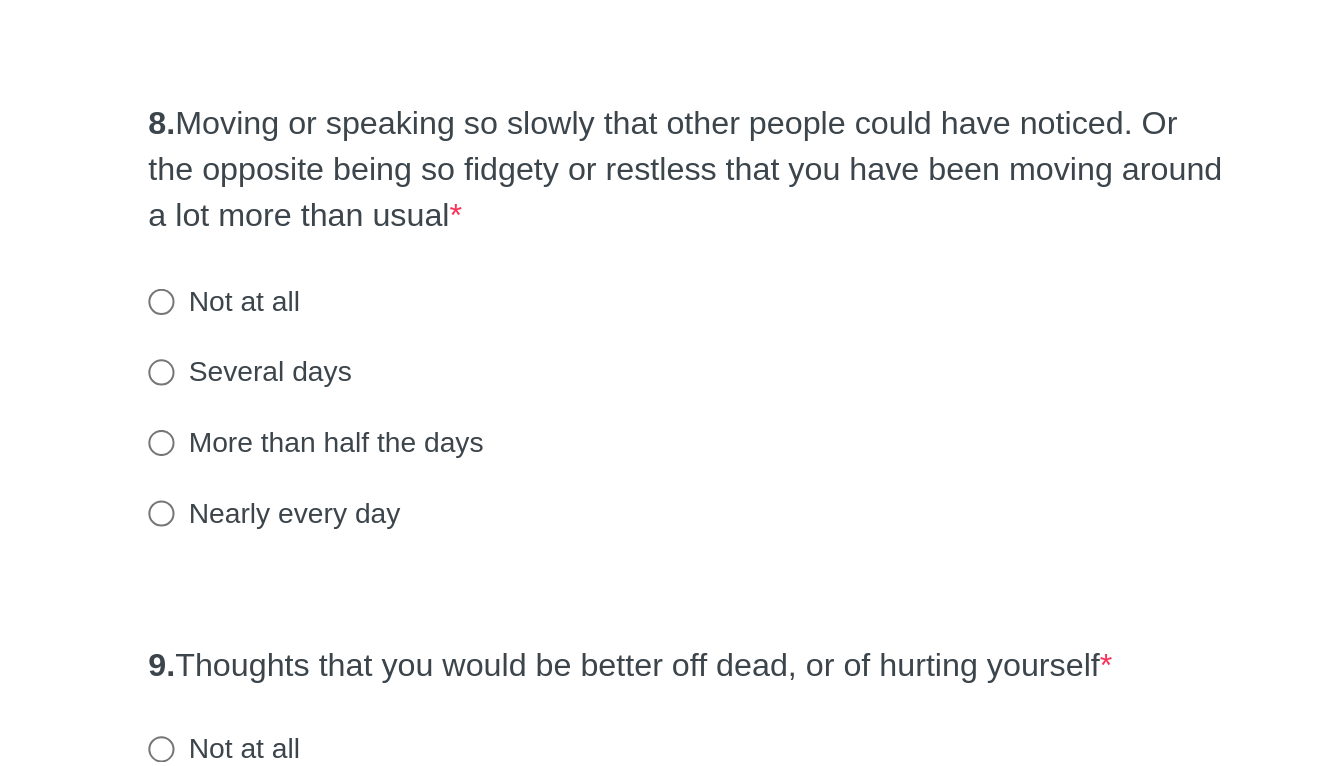 click on "Not at all" at bounding box center [440, 535] 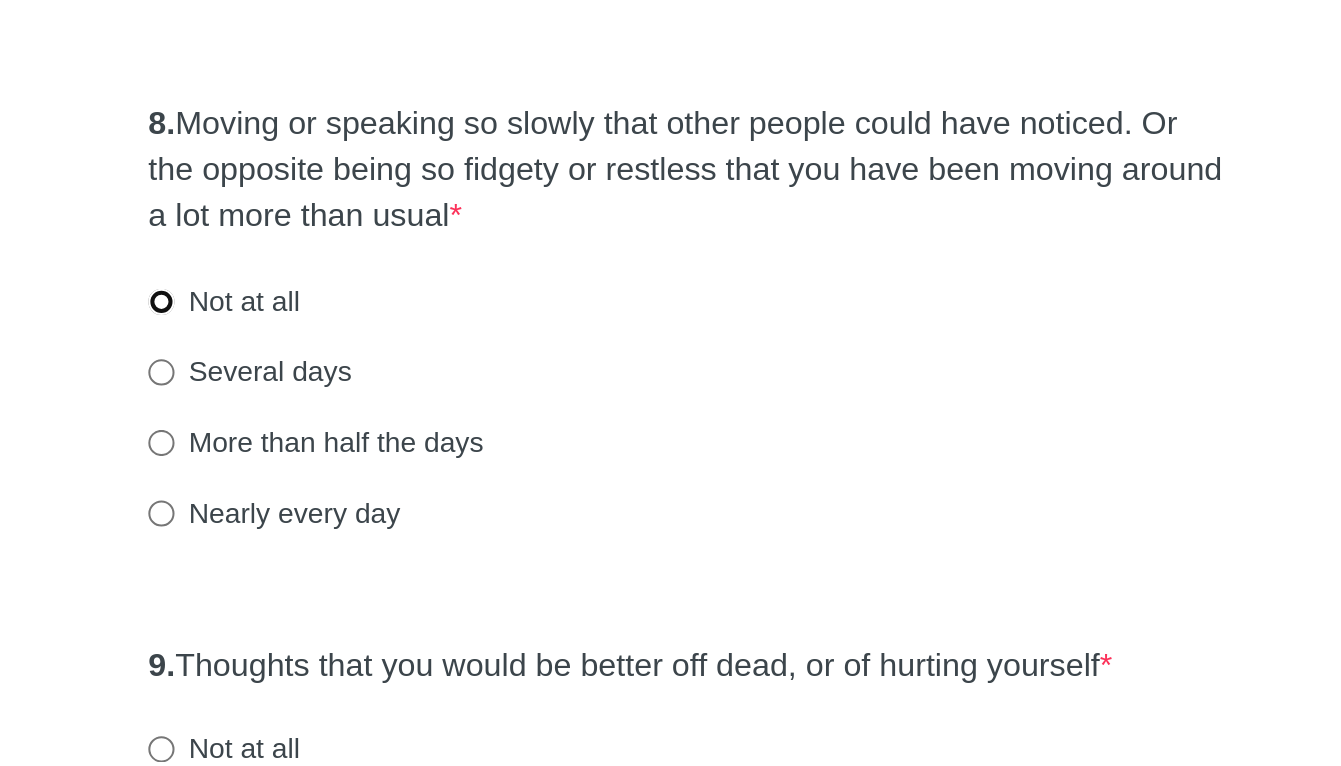 click on "Not at all" at bounding box center [409, 535] 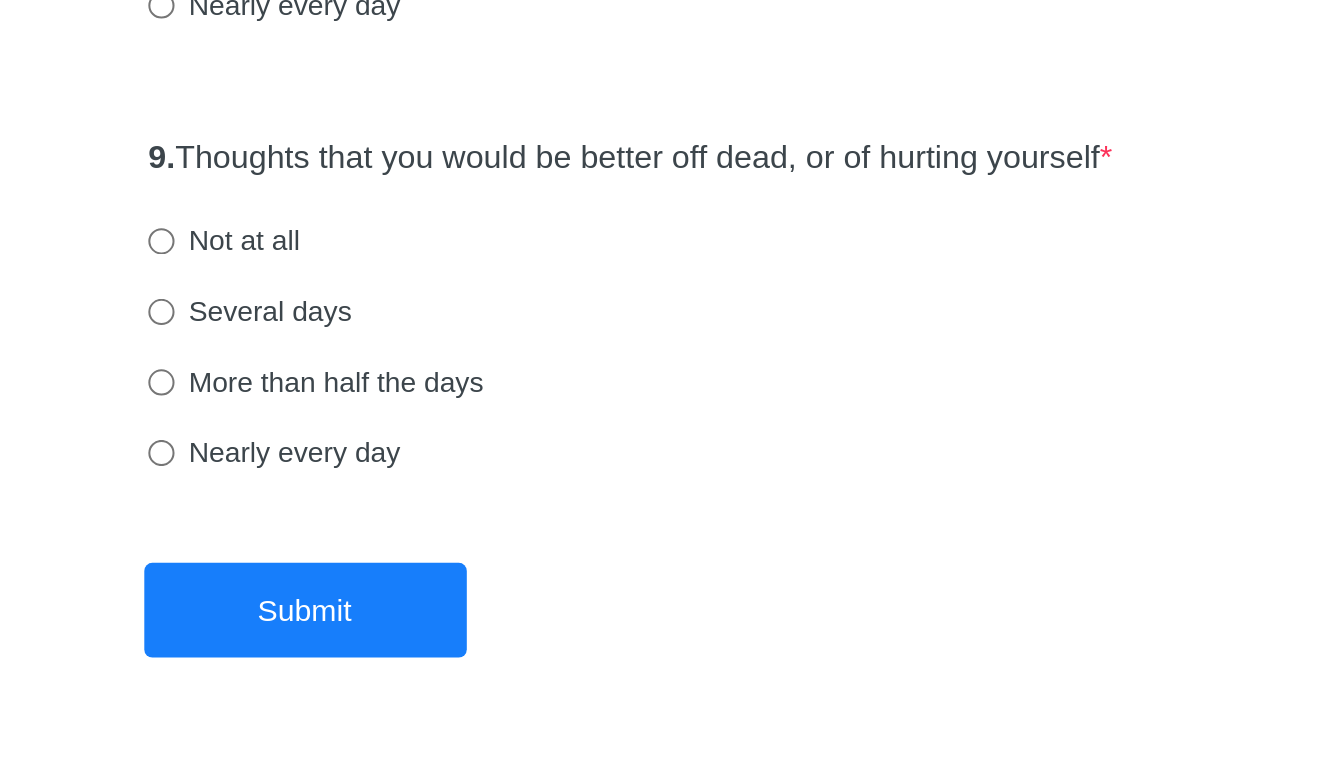 scroll, scrollTop: 1681, scrollLeft: 0, axis: vertical 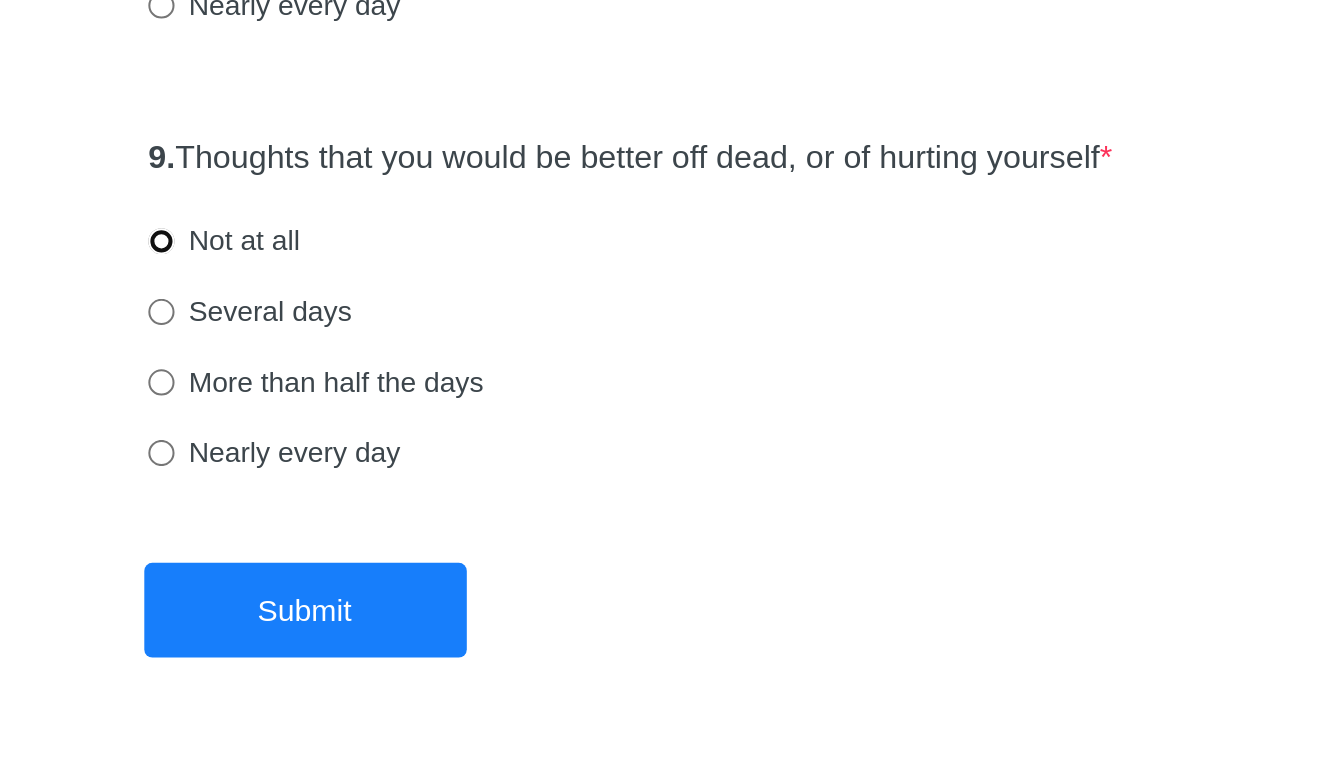 click on "Not at all" at bounding box center [409, 505] 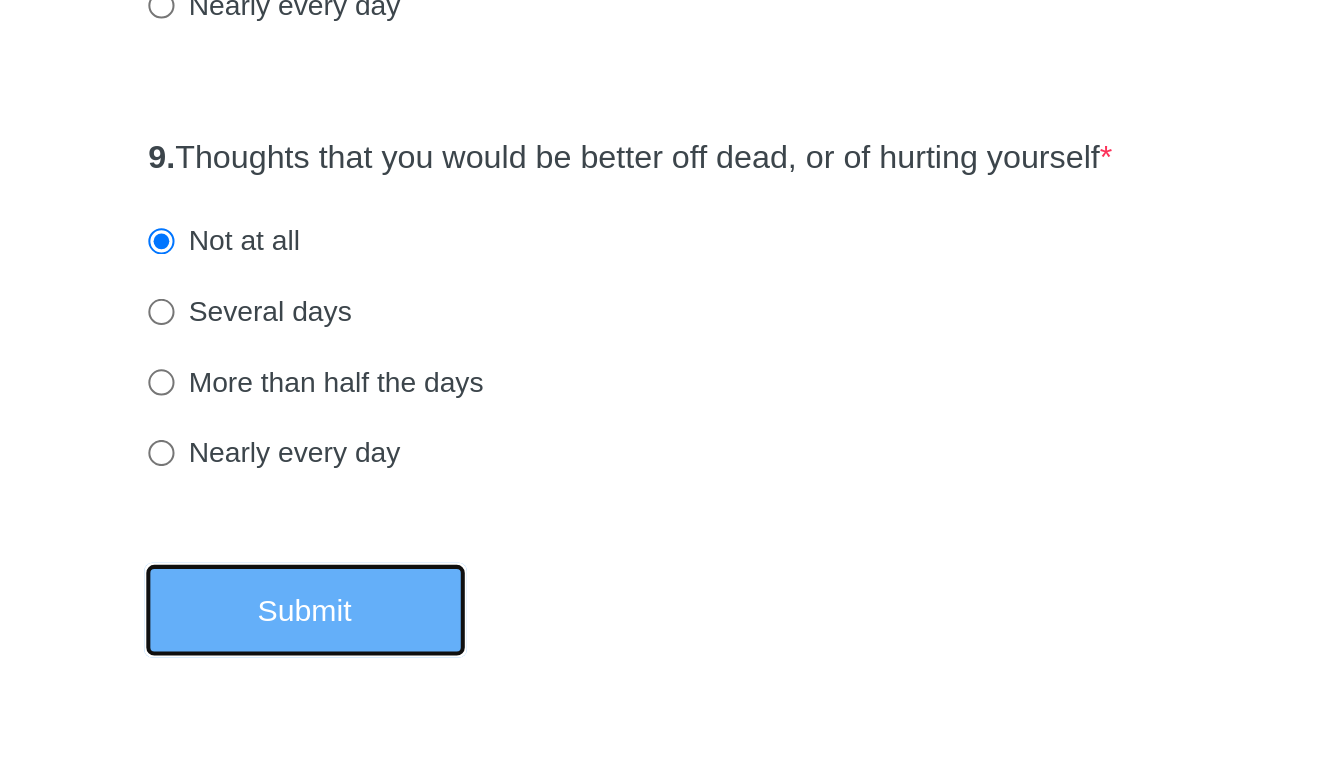 click on "Submit" at bounding box center [481, 688] 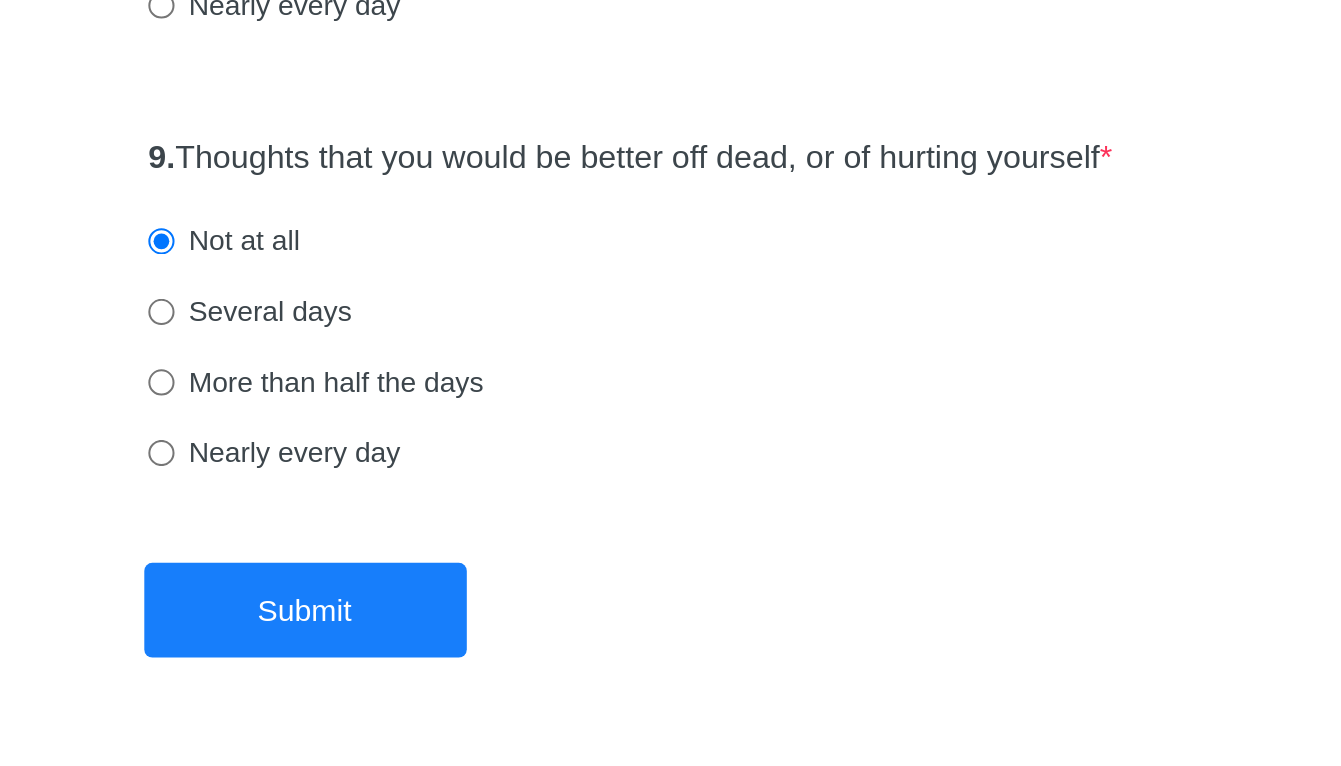 scroll, scrollTop: 0, scrollLeft: 0, axis: both 